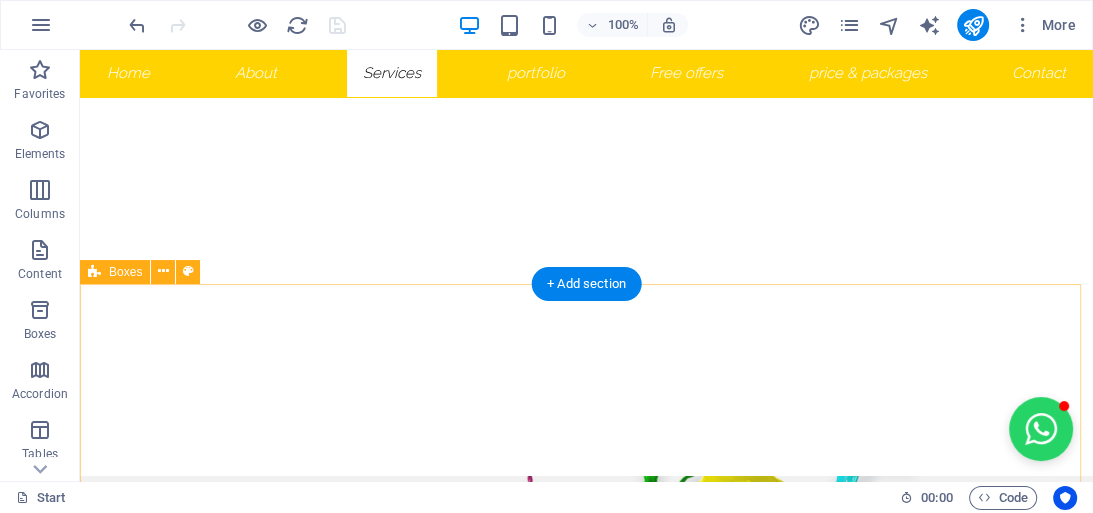 scroll, scrollTop: 1644, scrollLeft: 0, axis: vertical 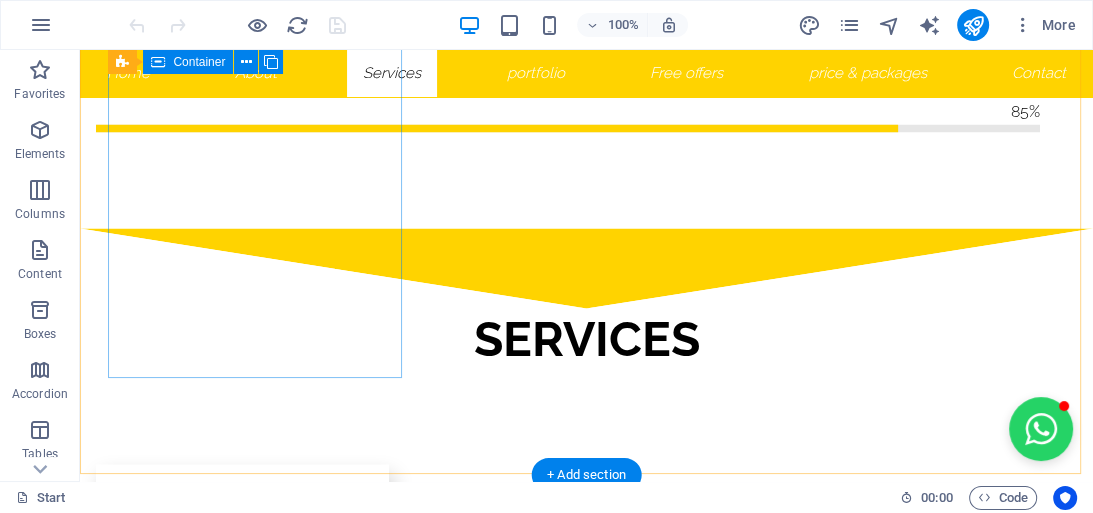 click on "📄 Letterpad Design  Need elegant letterpads for your office or brand? We design custom letterpads that are both functional and stylish. ✅ Branded Layouts for Notes & Letters ✅ A4, A5 or Custom Sizes Available ✅ High-Resolution Print Files (PDF, PNG) ✅ Editable Source Files (AI, PSD, Word) ✅ Clean, Modern & Professional Look" at bounding box center (242, 4478) 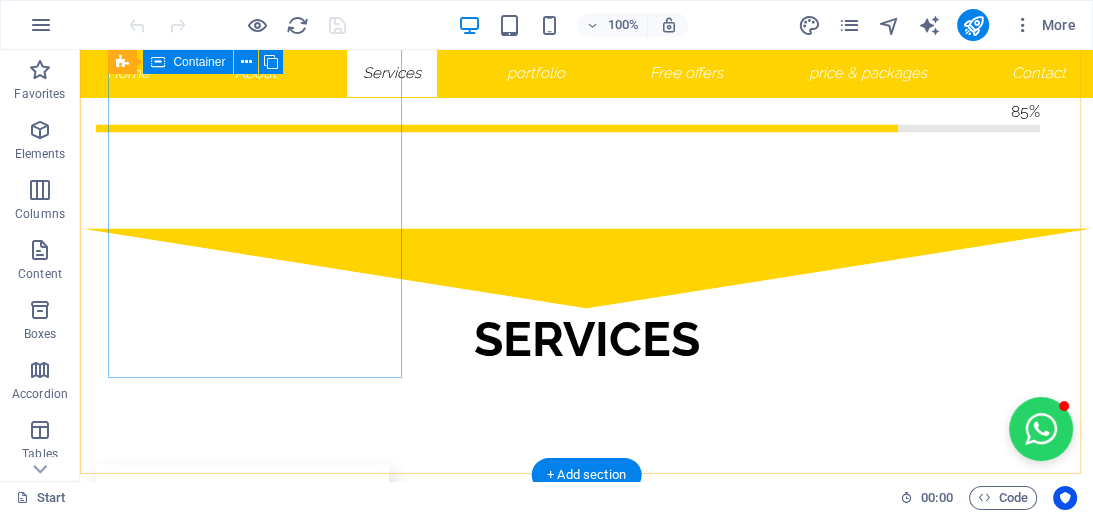 click on "📄 Letterpad Design  Need elegant letterpads for your office or brand? We design custom letterpads that are both functional and stylish. ✅ Branded Layouts for Notes & Letters ✅ A4, A5 or Custom Sizes Available ✅ High-Resolution Print Files (PDF, PNG) ✅ Editable Source Files (AI, PSD, Word) ✅ Clean, Modern & Professional Look" at bounding box center [242, 4478] 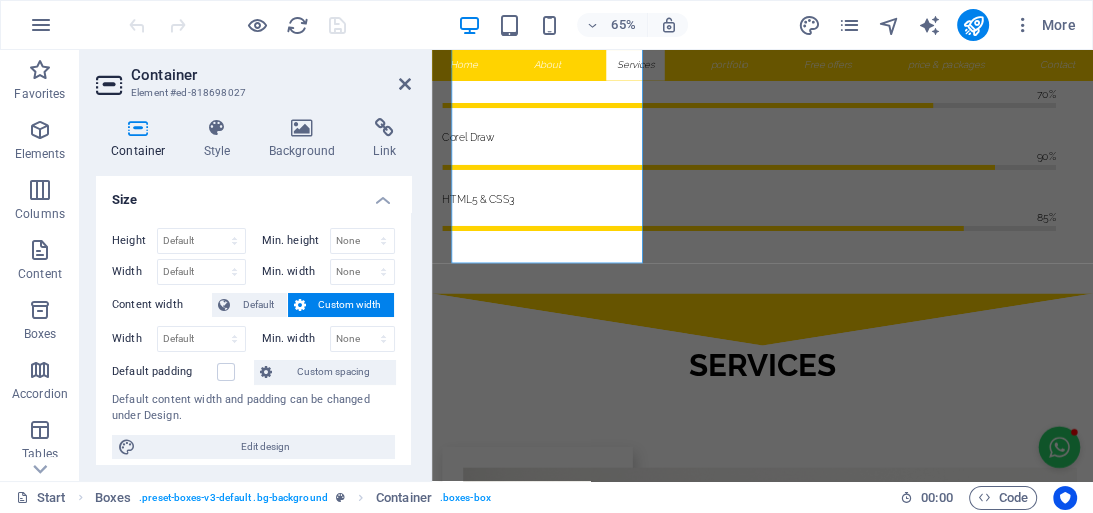 scroll, scrollTop: 2794, scrollLeft: 0, axis: vertical 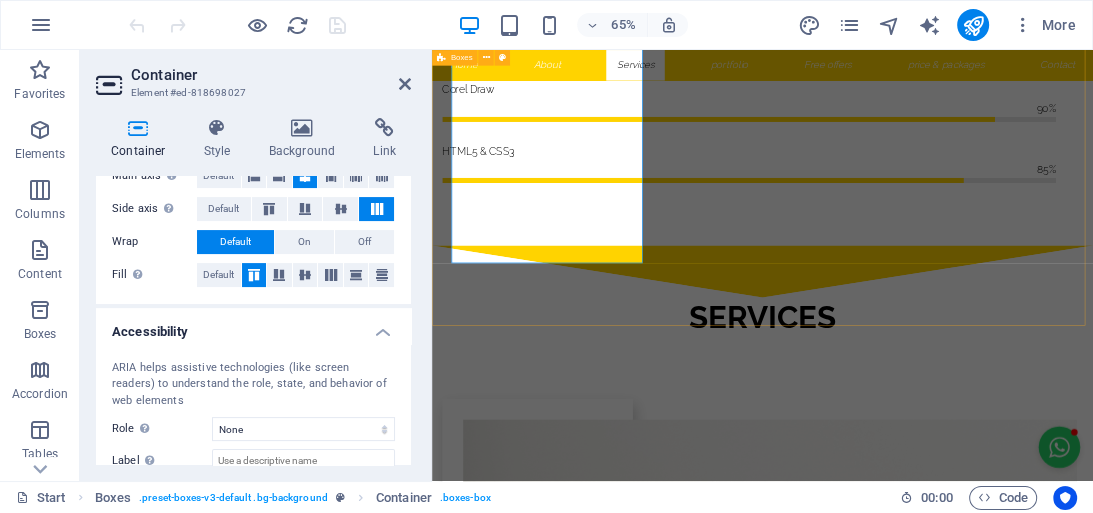 click on "🔥 Custom Logo Design  Your brand deserves a powerful first impression — let us design a logo that speaks for you. ✅ Unique & Creative Concepts ✅ High-Quality, Scalable Formats (AI, SVG, PNG, PDF) ✅ 100% Original Designs ✅ Fast Turnaround & Unlimited Revisions ✅ Satisfaction Guaranteed 💼 Business Card Design  Make your first impression count with a professionally designed business card that reflects your brand identity. ✅ Custom & Modern Designs ✅ Double-sided / Single-sided Options ✅ Print-Ready Files (CMYK, 300 DPI, PDF) ✅ Editable Source Files (AI, PSD) ✅ Fast Delivery & Revisions Included 📢 Custom Banner Design  Grab attention and promote your brand, event, or message with stunning, high-quality banners. ✅ Custom Sizes for Print & Web (Roll-up, Social Media, Website, etc.) ✅ Eye-catching & Professional Layouts ✅ Print-Ready Files (CMYK, 300 DPI, PDF, PNG) ✅ Fast Turnaround & Unlimited Revisions ✅ Suitable for Businesses, Events, Sales, Islamic Programs & More" at bounding box center (940, 5154) 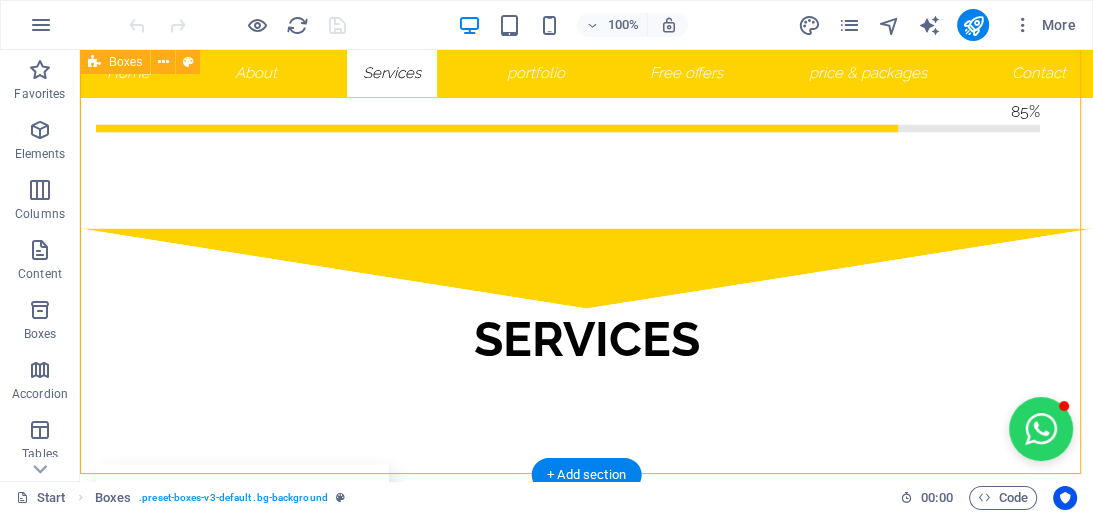 scroll, scrollTop: 2400, scrollLeft: 0, axis: vertical 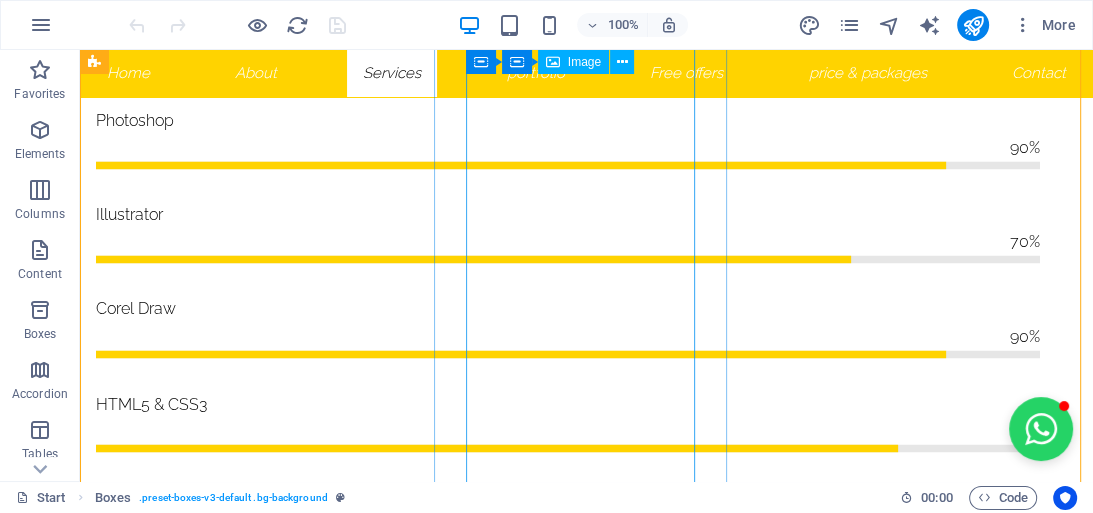 click on "🔥 Custom Logo Design  Your brand deserves a powerful first impression — let us design a logo that speaks for you. ✅ Unique & Creative Concepts ✅ High-Quality, Scalable Formats (AI, SVG, PNG, PDF) ✅ 100% Original Designs ✅ Fast Turnaround & Unlimited Revisions ✅ Satisfaction Guaranteed 💼 Business Card Design  Make your first impression count with a professionally designed business card that reflects your brand identity. ✅ Custom & Modern Designs ✅ Double-sided / Single-sided Options ✅ Print-Ready Files (CMYK, 300 DPI, PDF) ✅ Editable Source Files (AI, PSD) ✅ Fast Delivery & Revisions Included 📢 Custom Banner Design  Grab attention and promote your brand, event, or message with stunning, high-quality banners. ✅ Custom Sizes for Print & Web (Roll-up, Social Media, Website, etc.) ✅ Eye-catching & Professional Layouts ✅ Print-Ready Files (CMYK, 300 DPI, PDF, PNG) ✅ Fast Turnaround & Unlimited Revisions ✅ Suitable for Businesses, Events, Sales, Islamic Programs & More" at bounding box center [586, 5340] 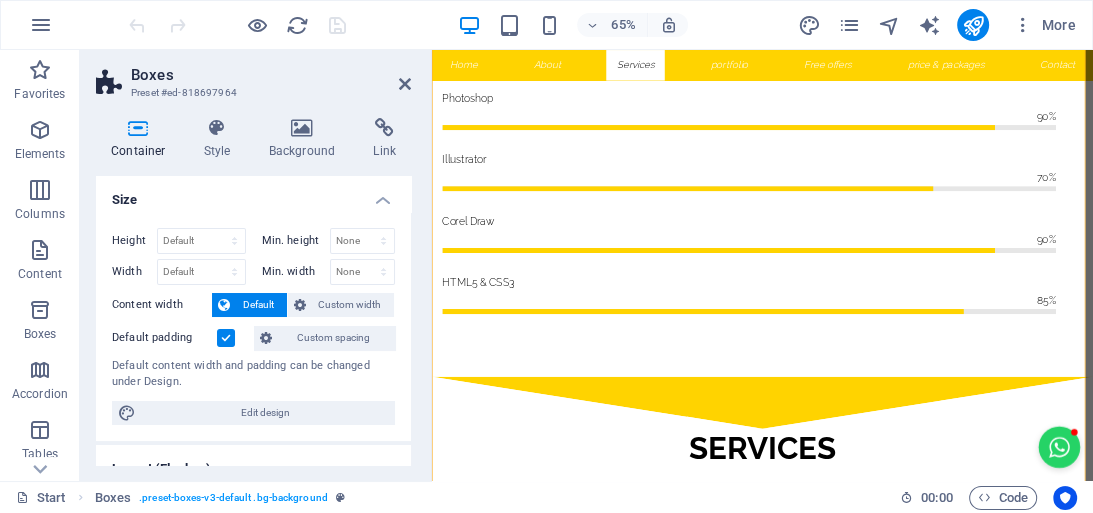 scroll, scrollTop: 2474, scrollLeft: 0, axis: vertical 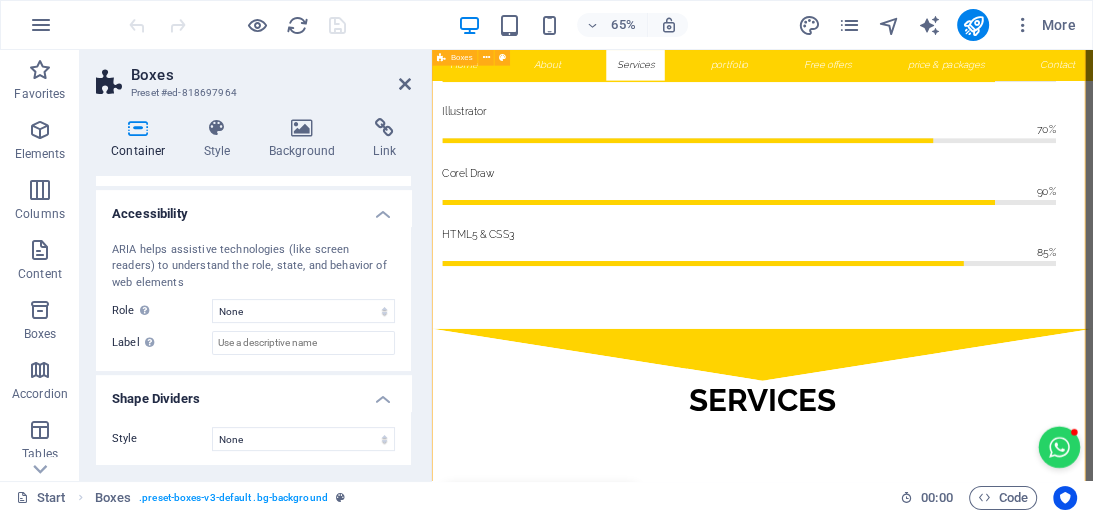 click on "🔥 Custom Logo Design  Your brand deserves a powerful first impression — let us design a logo that speaks for you. ✅ Unique & Creative Concepts ✅ High-Quality, Scalable Formats (AI, SVG, PNG, PDF) ✅ 100% Original Designs ✅ Fast Turnaround & Unlimited Revisions ✅ Satisfaction Guaranteed 💼 Business Card Design  Make your first impression count with a professionally designed business card that reflects your brand identity. ✅ Custom & Modern Designs ✅ Double-sided / Single-sided Options ✅ Print-Ready Files (CMYK, 300 DPI, PDF) ✅ Editable Source Files (AI, PSD) ✅ Fast Delivery & Revisions Included 📢 Custom Banner Design  Grab attention and promote your brand, event, or message with stunning, high-quality banners. ✅ Custom Sizes for Print & Web (Roll-up, Social Media, Website, etc.) ✅ Eye-catching & Professional Layouts ✅ Print-Ready Files (CMYK, 300 DPI, PDF, PNG) ✅ Fast Turnaround & Unlimited Revisions ✅ Suitable for Businesses, Events, Sales, Islamic Programs & More" at bounding box center [940, 5282] 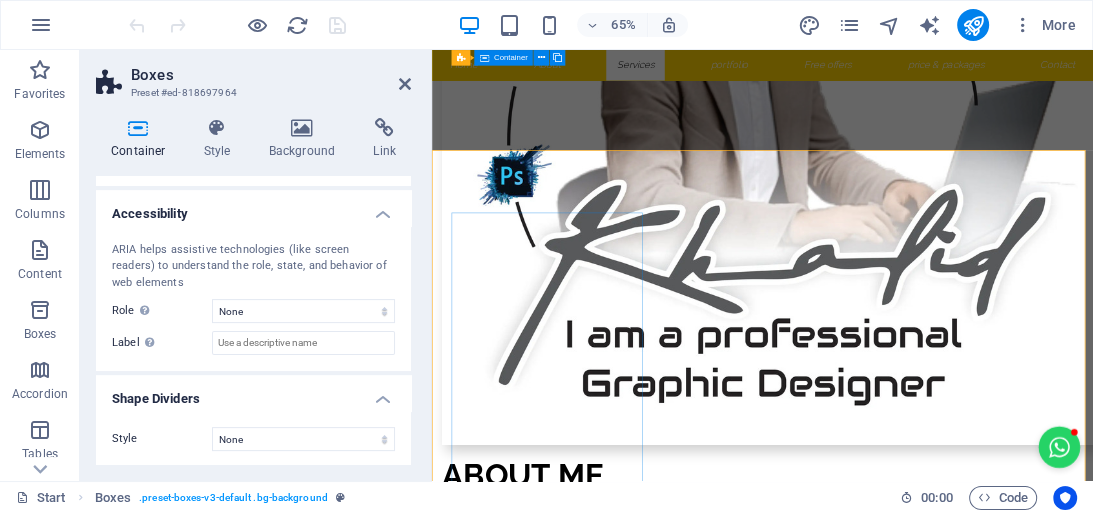 scroll, scrollTop: 1274, scrollLeft: 0, axis: vertical 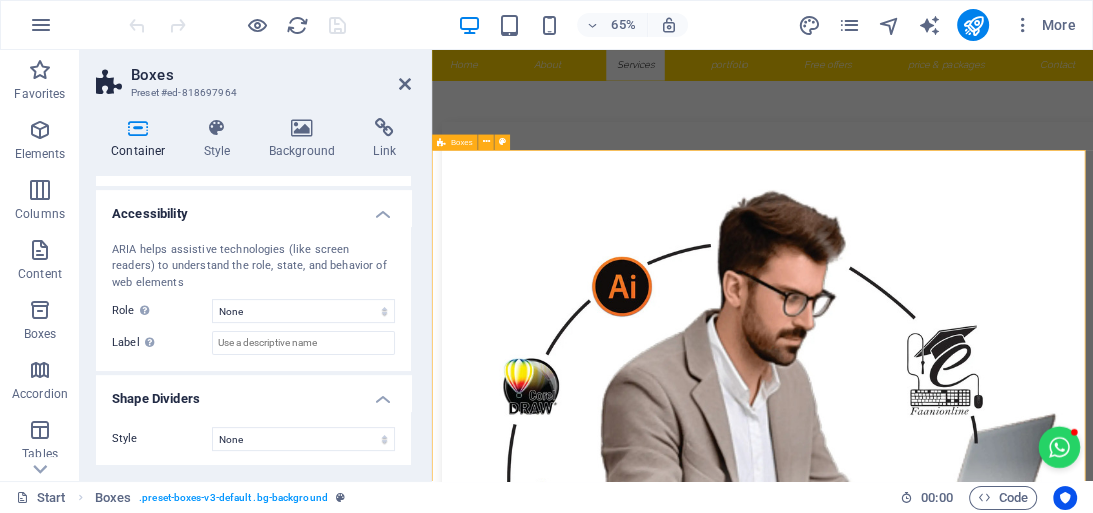 click on "🔥 Custom Logo Design  Your brand deserves a powerful first impression — let us design a logo that speaks for you. ✅ Unique & Creative Concepts ✅ High-Quality, Scalable Formats (AI, SVG, PNG, PDF) ✅ 100% Original Designs ✅ Fast Turnaround & Unlimited Revisions ✅ Satisfaction Guaranteed 💼 Business Card Design  Make your first impression count with a professionally designed business card that reflects your brand identity. ✅ Custom & Modern Designs ✅ Double-sided / Single-sided Options ✅ Print-Ready Files (CMYK, 300 DPI, PDF) ✅ Editable Source Files (AI, PSD) ✅ Fast Delivery & Revisions Included 📢 Custom Banner Design  Grab attention and promote your brand, event, or message with stunning, high-quality banners. ✅ Custom Sizes for Print & Web (Roll-up, Social Media, Website, etc.) ✅ Eye-catching & Professional Layouts ✅ Print-Ready Files (CMYK, 300 DPI, PDF, PNG) ✅ Fast Turnaround & Unlimited Revisions ✅ Suitable for Businesses, Events, Sales, Islamic Programs & More" at bounding box center [940, 6674] 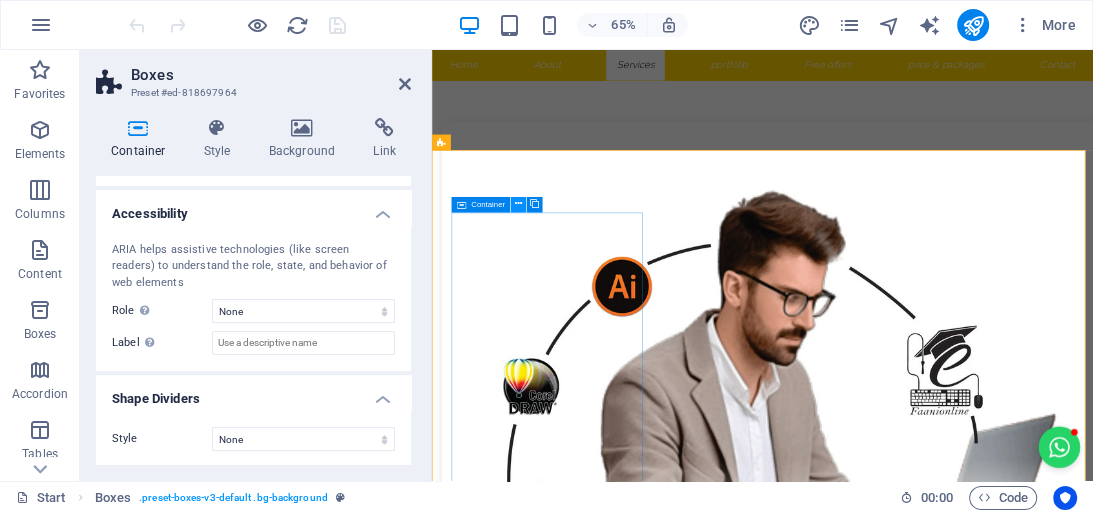click at bounding box center [518, 205] 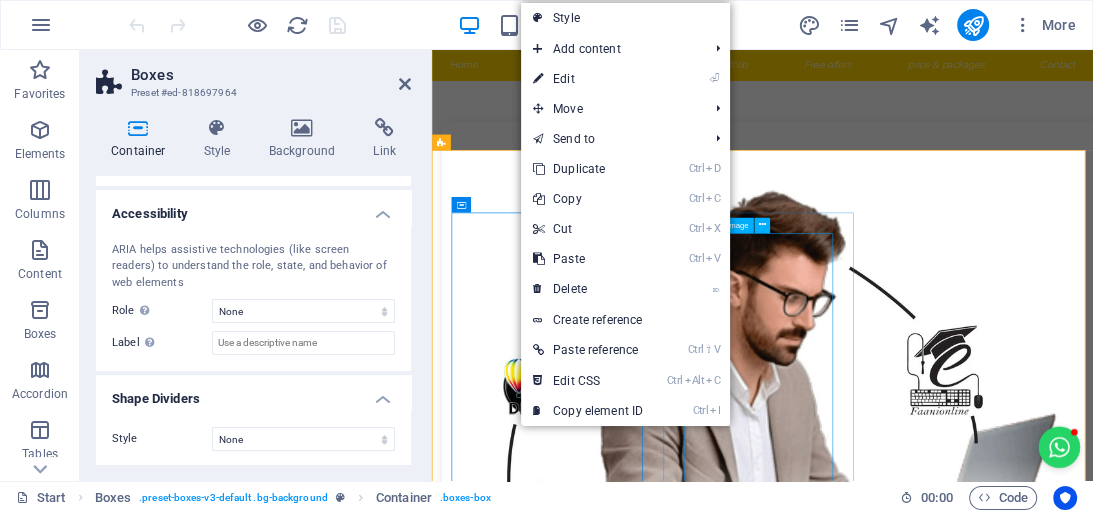 click on "🔥 Custom Logo Design  Your brand deserves a powerful first impression — let us design a logo that speaks for you. ✅ Unique & Creative Concepts ✅ High-Quality, Scalable Formats (AI, SVG, PNG, PDF) ✅ 100% Original Designs ✅ Fast Turnaround & Unlimited Revisions ✅ Satisfaction Guaranteed 💼 Business Card Design  Make your first impression count with a professionally designed business card that reflects your brand identity. ✅ Custom & Modern Designs ✅ Double-sided / Single-sided Options ✅ Print-Ready Files (CMYK, 300 DPI, PDF) ✅ Editable Source Files (AI, PSD) ✅ Fast Delivery & Revisions Included 📢 Custom Banner Design  Grab attention and promote your brand, event, or message with stunning, high-quality banners. ✅ Custom Sizes for Print & Web (Roll-up, Social Media, Website, etc.) ✅ Eye-catching & Professional Layouts ✅ Print-Ready Files (CMYK, 300 DPI, PDF, PNG) ✅ Fast Turnaround & Unlimited Revisions ✅ Suitable for Businesses, Events, Sales, Islamic Programs & More" at bounding box center [940, 6674] 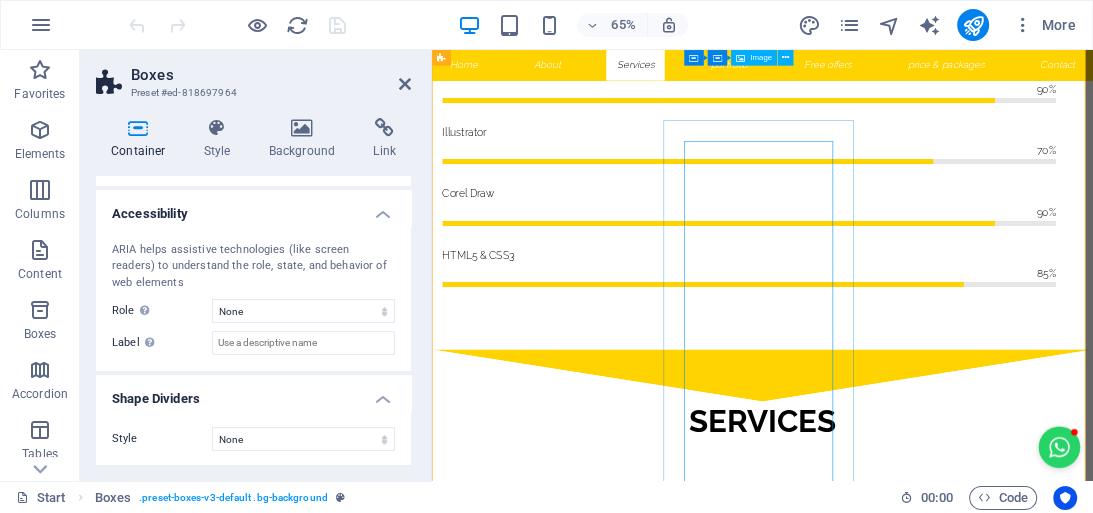 scroll, scrollTop: 2074, scrollLeft: 0, axis: vertical 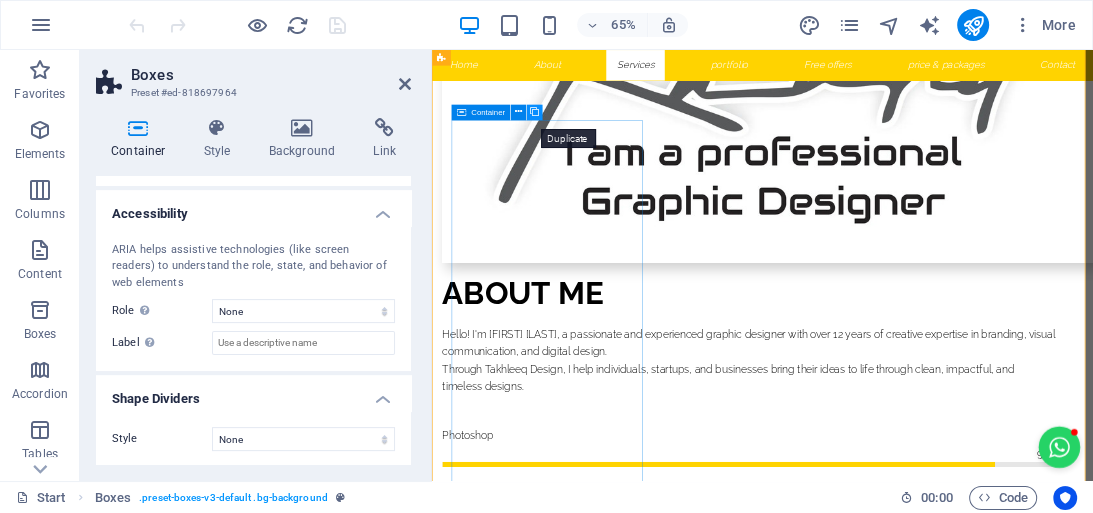 click at bounding box center (534, 112) 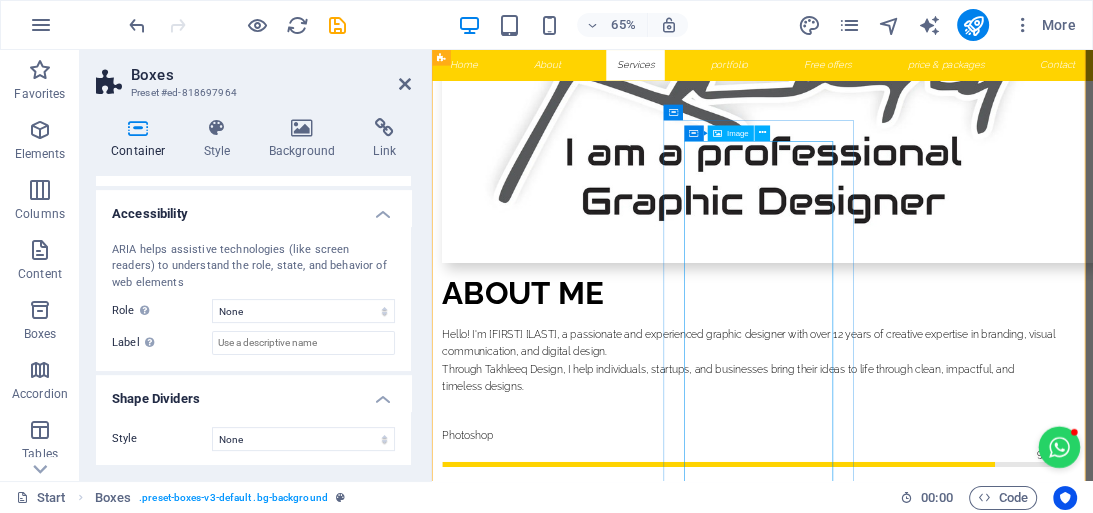 click on "📄 Letterpad Design  Need elegant letterpads for your office or brand? We design custom letterpads that are both functional and stylish. ✅ Branded Layouts for Notes & Letters ✅ A4, A5 or Custom Sizes Available ✅ High-Resolution Print Files (PDF, PNG) ✅ Editable Source Files (AI, PSD, Word) ✅ Clean, Modern & Professional Look" at bounding box center (594, 6834) 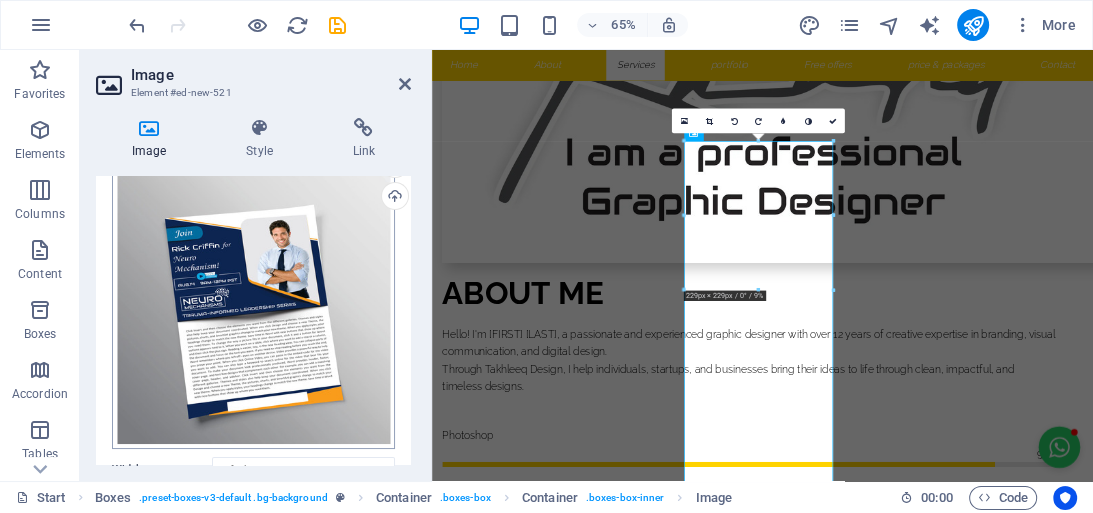 scroll, scrollTop: 160, scrollLeft: 0, axis: vertical 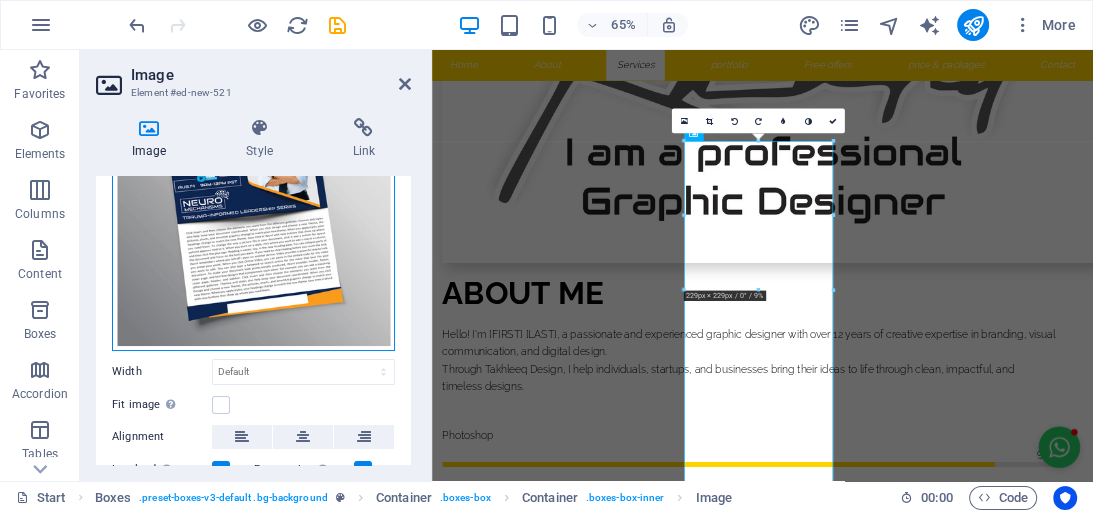click on "Drag files here, click to choose files or select files from Files or our free stock photos & videos" at bounding box center (253, 209) 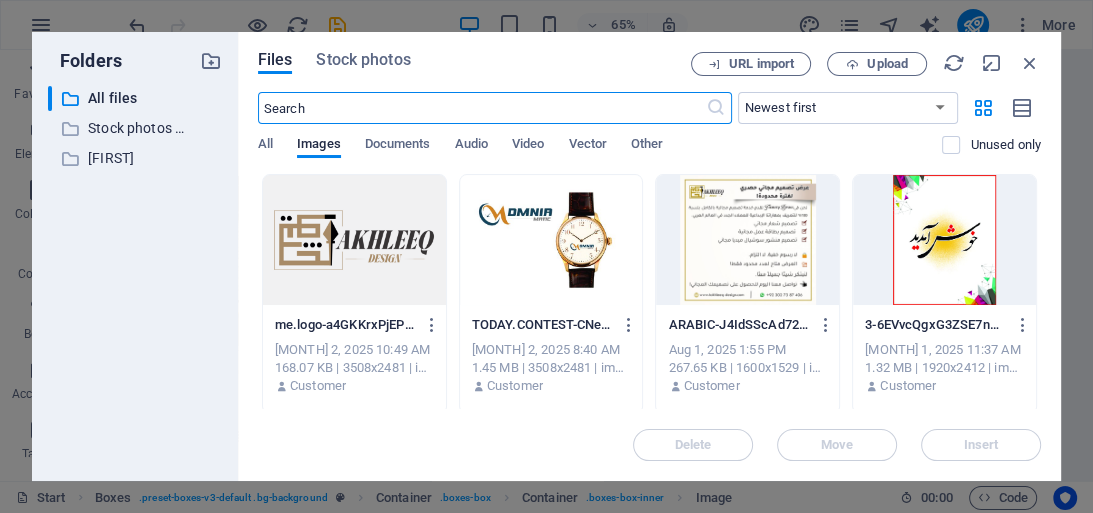 scroll, scrollTop: 3693, scrollLeft: 0, axis: vertical 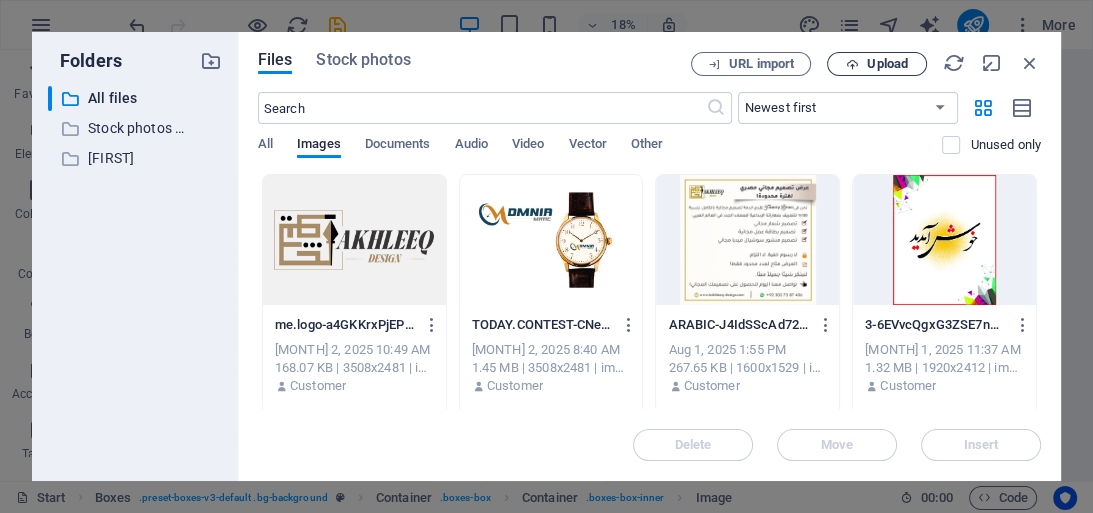 click on "Upload" at bounding box center (887, 64) 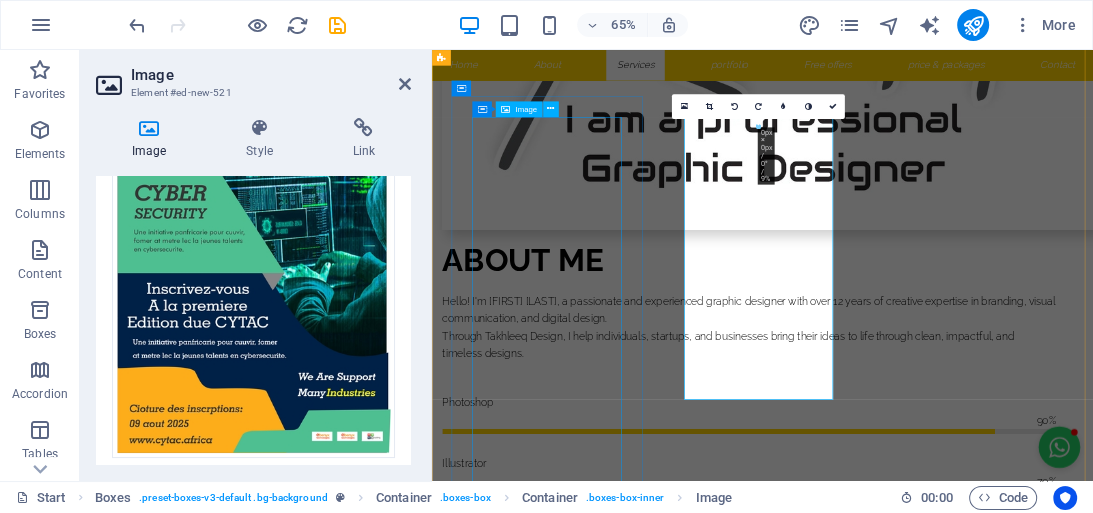 scroll, scrollTop: 2154, scrollLeft: 0, axis: vertical 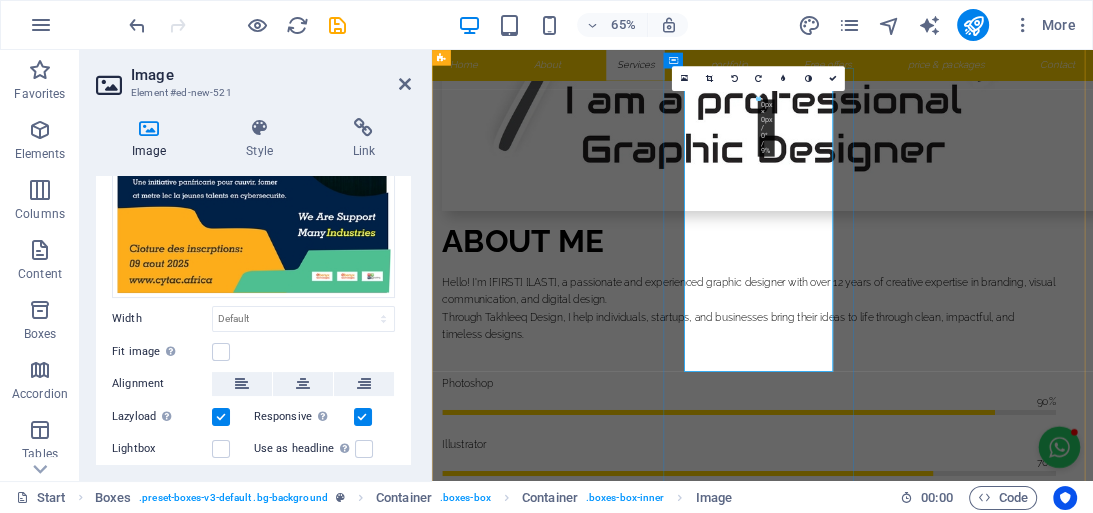 click on "📄 Letterpad Design  Need elegant letterpads for your office or brand? We design custom letterpads that are both functional and stylish. ✅ Branded Layouts for Notes & Letters ✅ A4, A5 or Custom Sizes Available ✅ High-Resolution Print Files (PDF, PNG) ✅ Editable Source Files (AI, PSD, Word) ✅ Clean, Modern & Professional Look" at bounding box center [594, 6954] 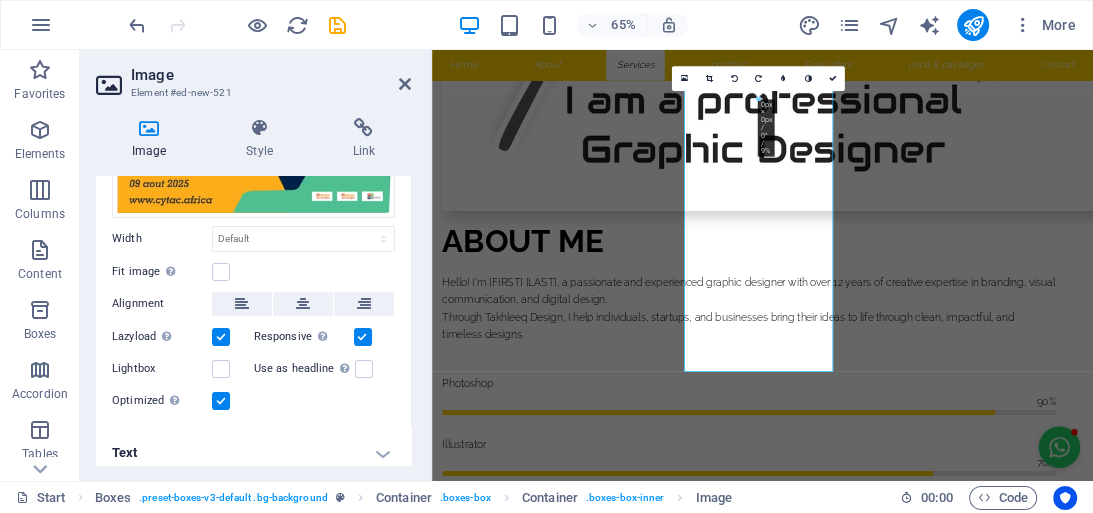 scroll, scrollTop: 405, scrollLeft: 0, axis: vertical 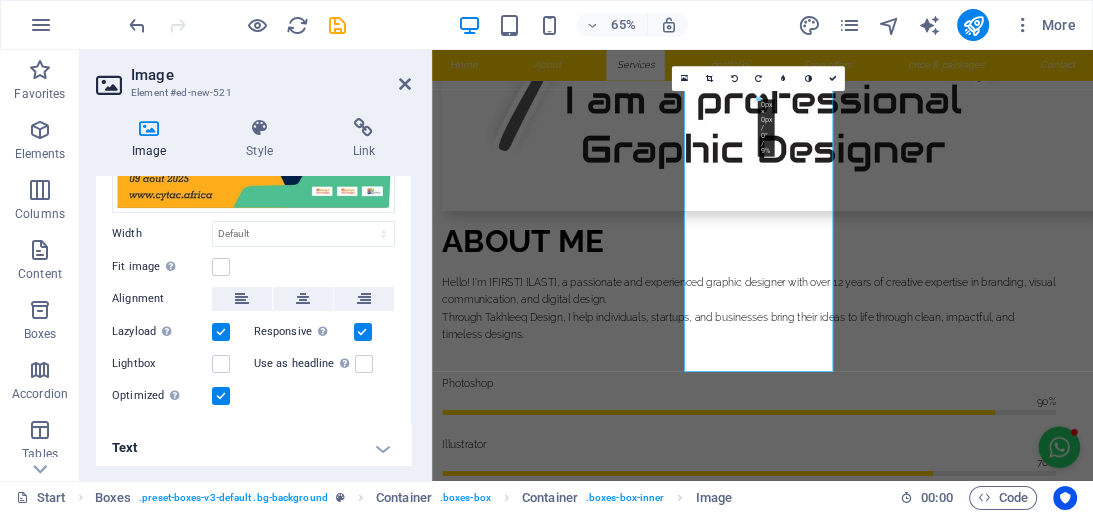 click on "Text" at bounding box center (253, 448) 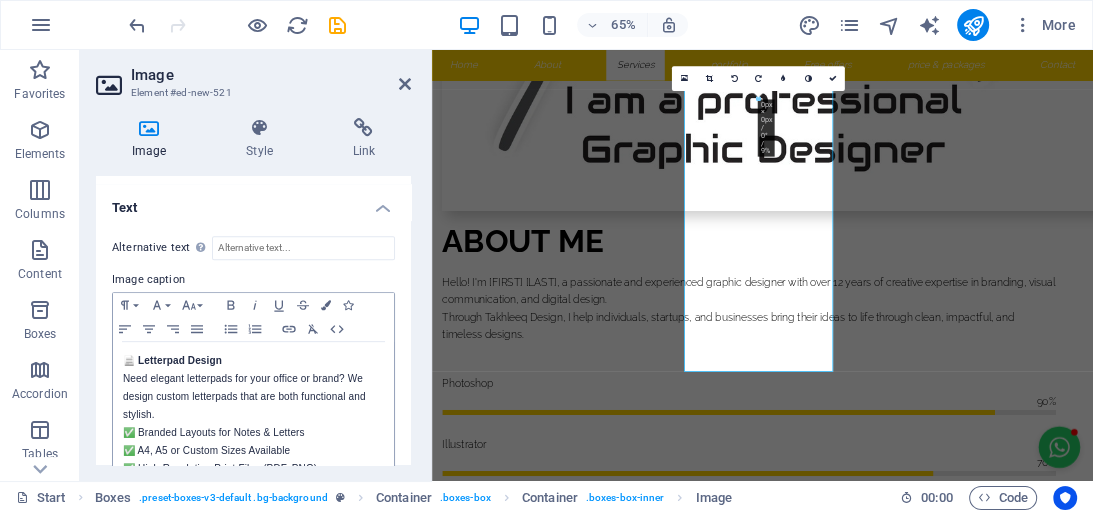scroll, scrollTop: 715, scrollLeft: 0, axis: vertical 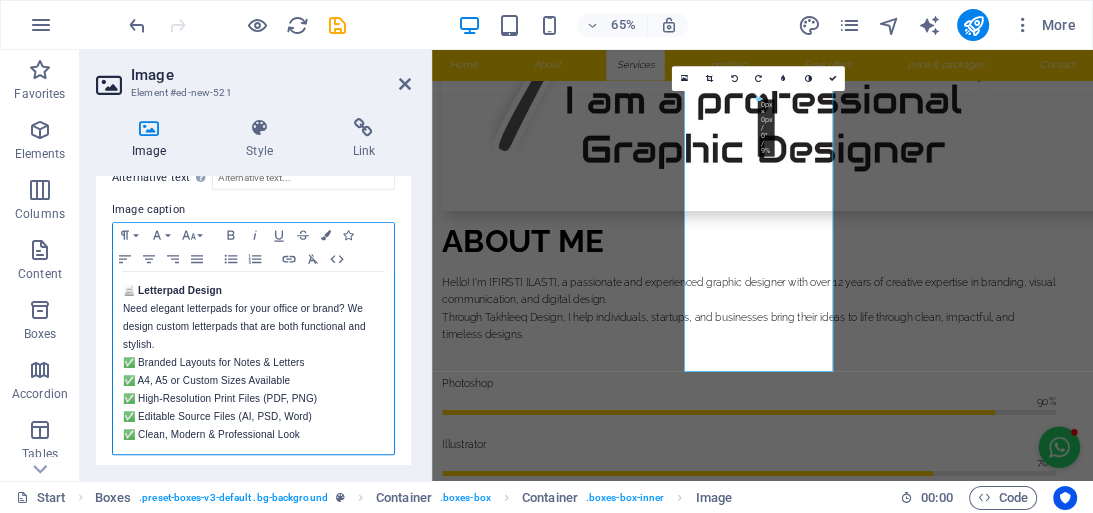 click on "✅ A4, A5 or Custom Sizes Available" at bounding box center [253, 381] 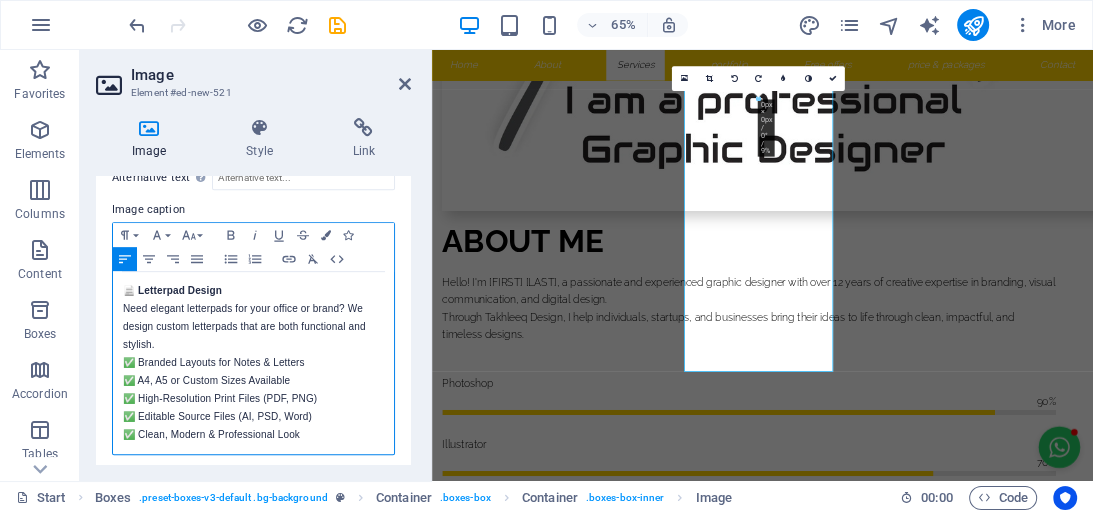 drag, startPoint x: 225, startPoint y: 281, endPoint x: 134, endPoint y: 284, distance: 91.04944 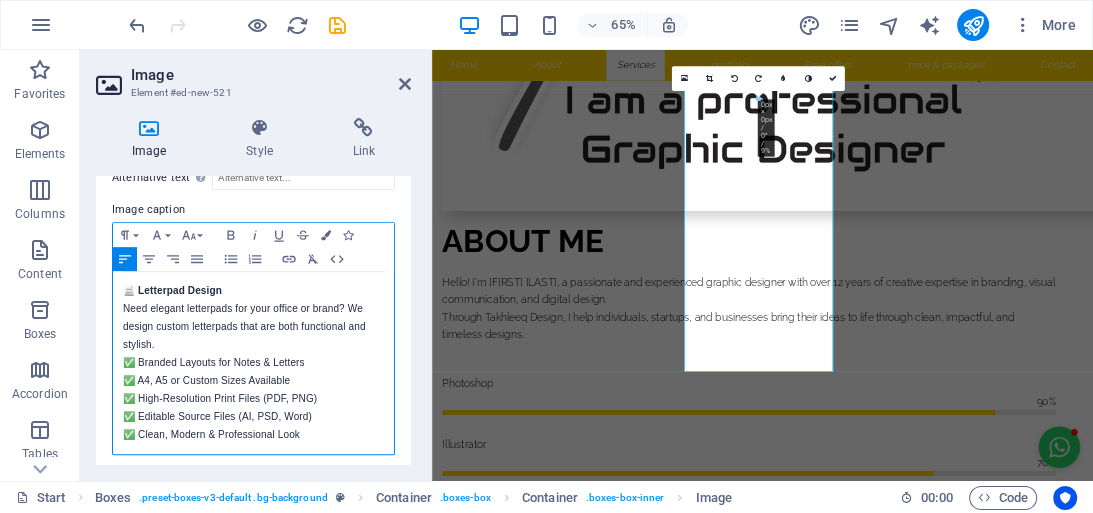 click on "📄 Letterpad Design" at bounding box center [253, 291] 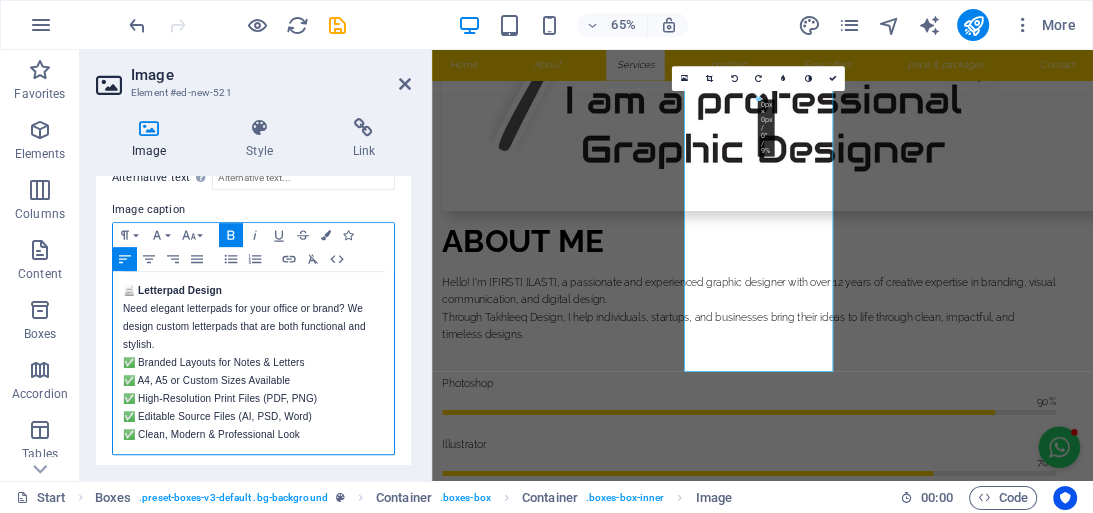 type 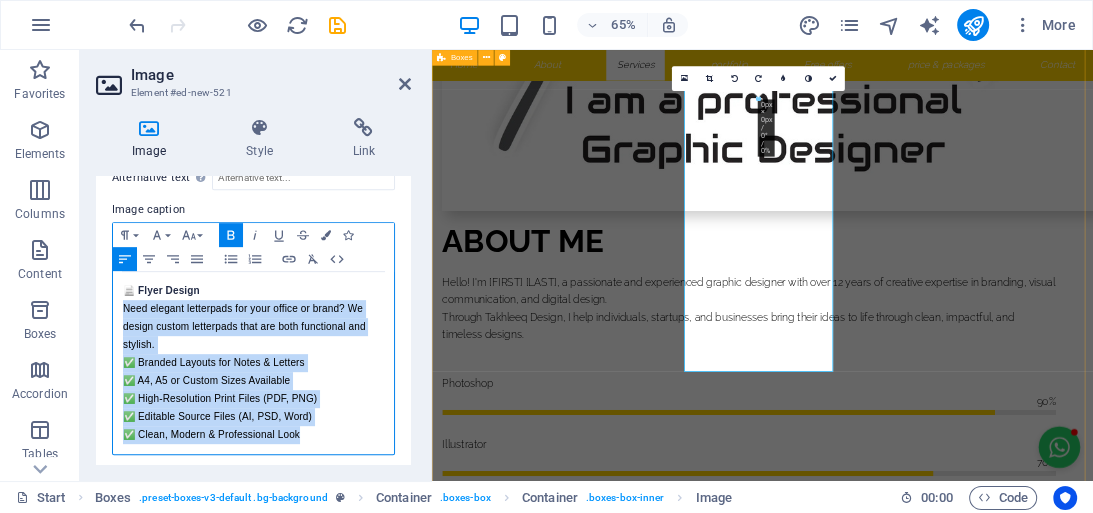 drag, startPoint x: 121, startPoint y: 300, endPoint x: 297, endPoint y: 421, distance: 213.58136 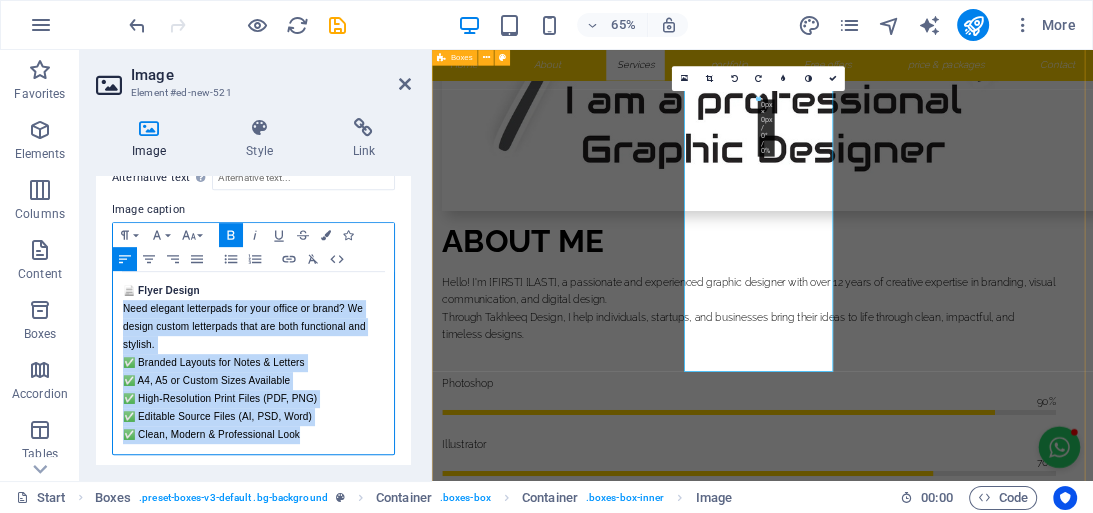 click on "Image Style Link Image Drag files here, click to choose files or select files from Files or our free stock photos & videos Select files from the file manager, stock photos, or upload file(s) Upload Width Default auto px rem % em vh vw Fit image Automatically fit image to a fixed width and height Height Default auto px Alignment Lazyload Loading images after the page loads improves page speed. Responsive Automatically load retina image and smartphone optimized sizes. Lightbox Use as headline The image will be wrapped in an H1 headline tag. Useful for giving alternative text the weight of an H1 headline, e.g. for the logo. Leave unchecked if uncertain. Optimized Images are compressed to improve page speed. Position Direction Custom X offset 50 px rem % vh vw Y offset 50 px rem % vh vw Text Float No float Image left Image right Determine how text should behave around the image. Text Alternative text Image caption Paragraph Format Normal Heading 1 Heading 2 Heading 3 Heading 4 Heading 5 Heading 6 Code Font Family" at bounding box center [253, 291] 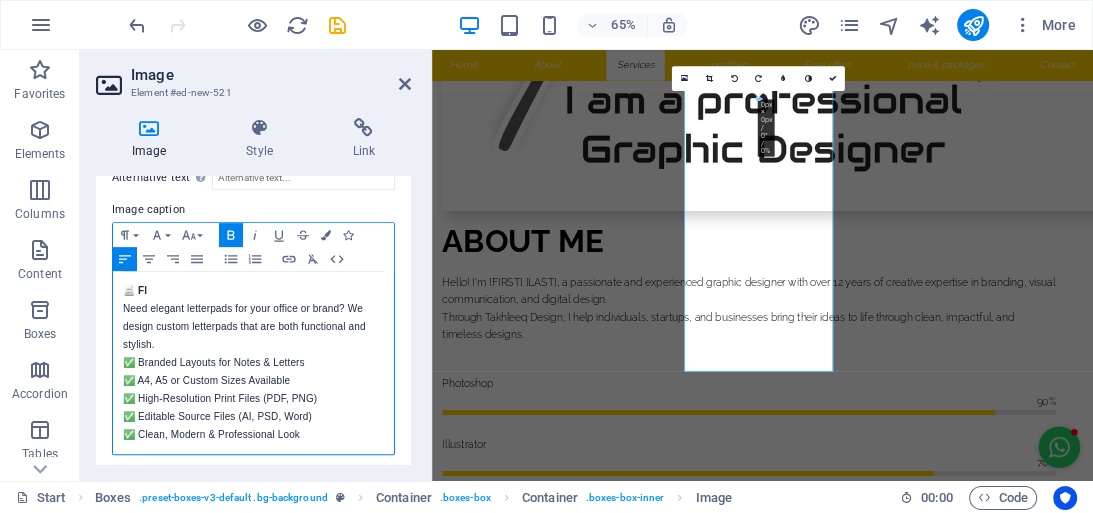 click on "✅ High-Resolution Print Files (PDF, PNG)" at bounding box center [253, 399] 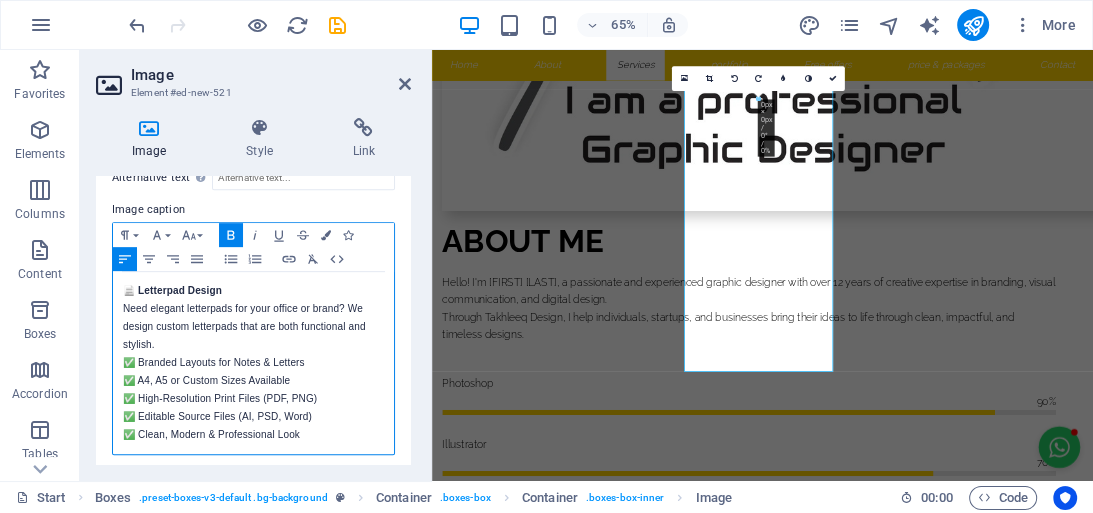 click on "✅ High-Resolution Print Files (PDF, PNG)" at bounding box center [253, 399] 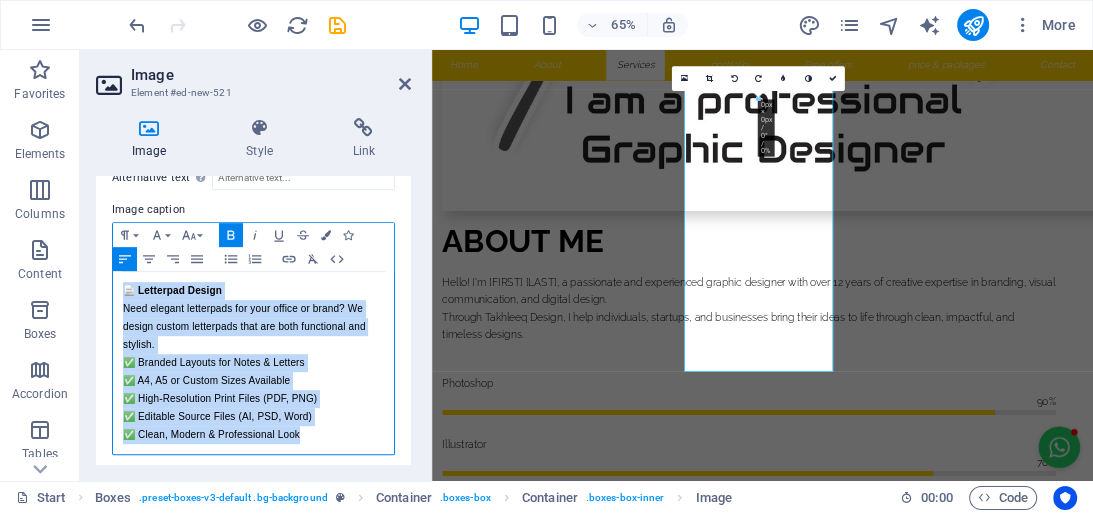 copy on "📄 Letterpad Design  Need elegant letterpads for your office or brand? We design custom letterpads that are both functional and stylish. ✅ Branded Layouts for Notes & Letters ✅ A4, A5 or Custom Sizes Available ✅ High-Resolution Print Files (PDF, PNG) ✅ Editable Source Files (AI, PSD, Word) ✅ Clean, Modern & Professional Look" 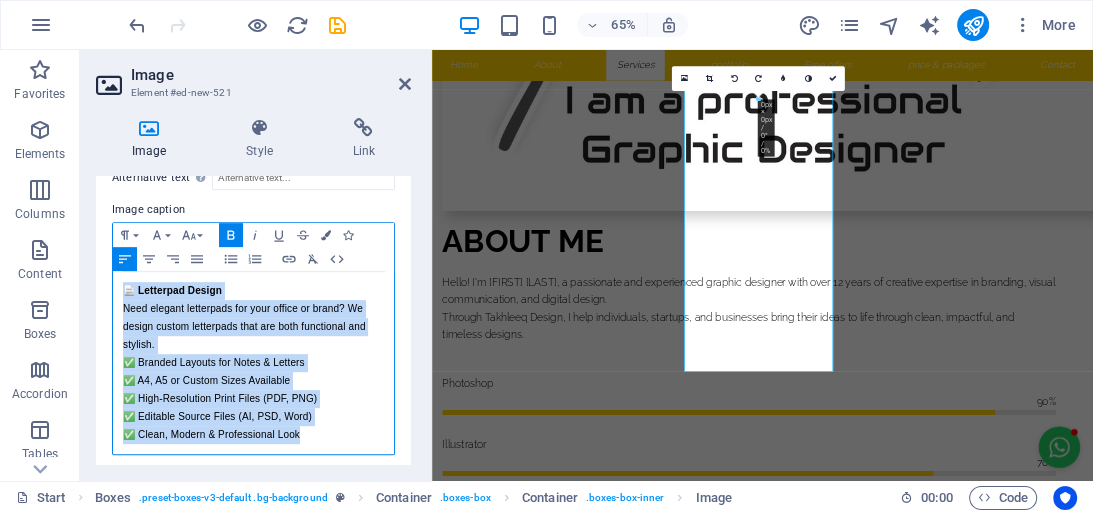 click on "✅ Branded Layouts for Notes & Letters" at bounding box center [253, 363] 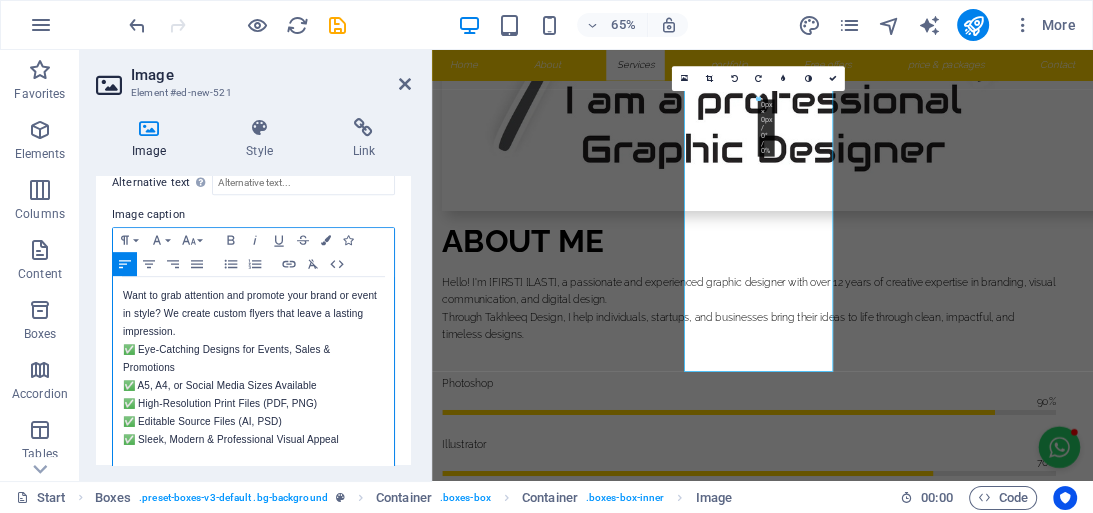 scroll, scrollTop: 715, scrollLeft: 0, axis: vertical 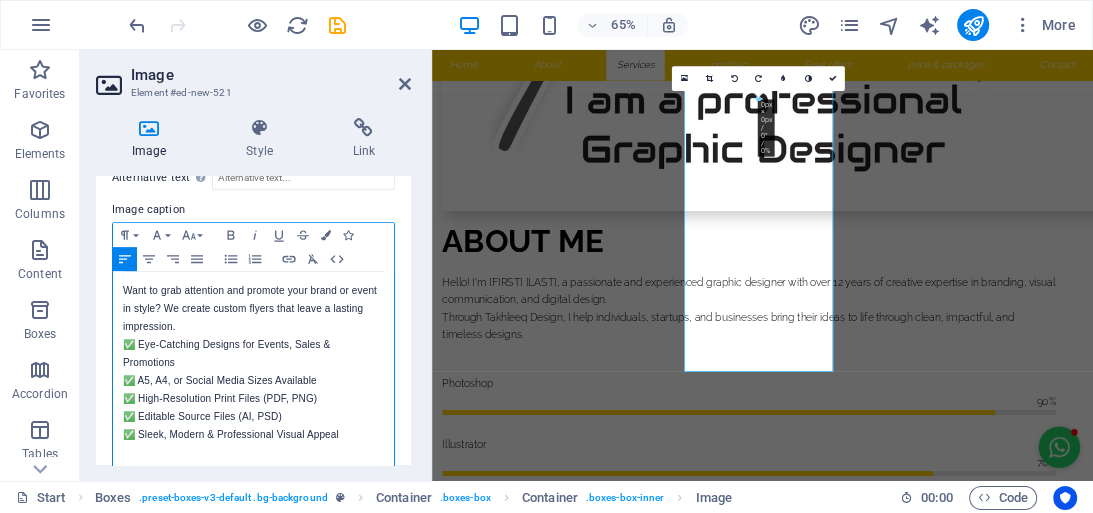 click on "Want to grab attention and promote your brand or event in style? We create custom flyers that leave a lasting impression." at bounding box center (253, 309) 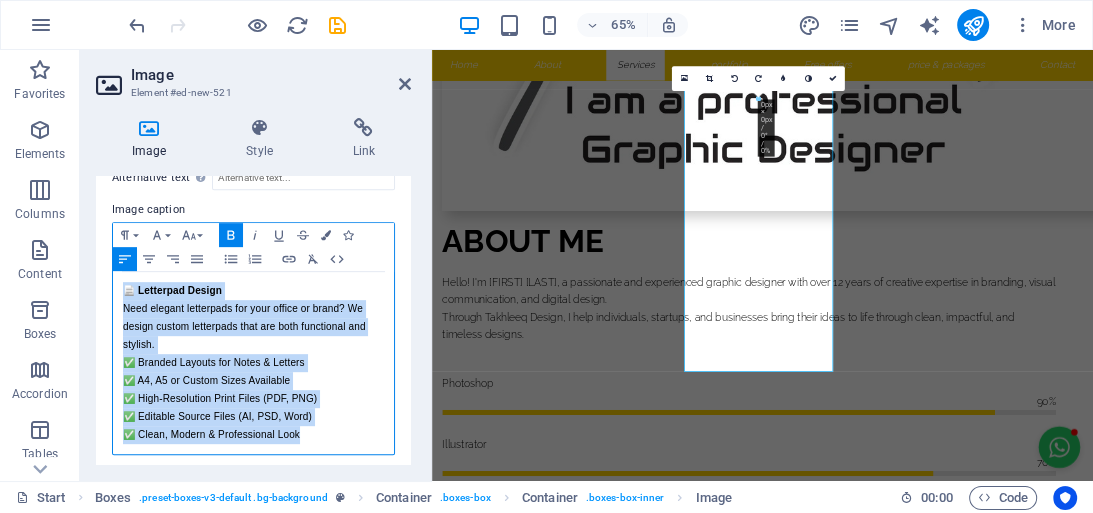 click on "Need elegant letterpads for your office or brand? We design custom letterpads that are both functional and stylish." at bounding box center [253, 327] 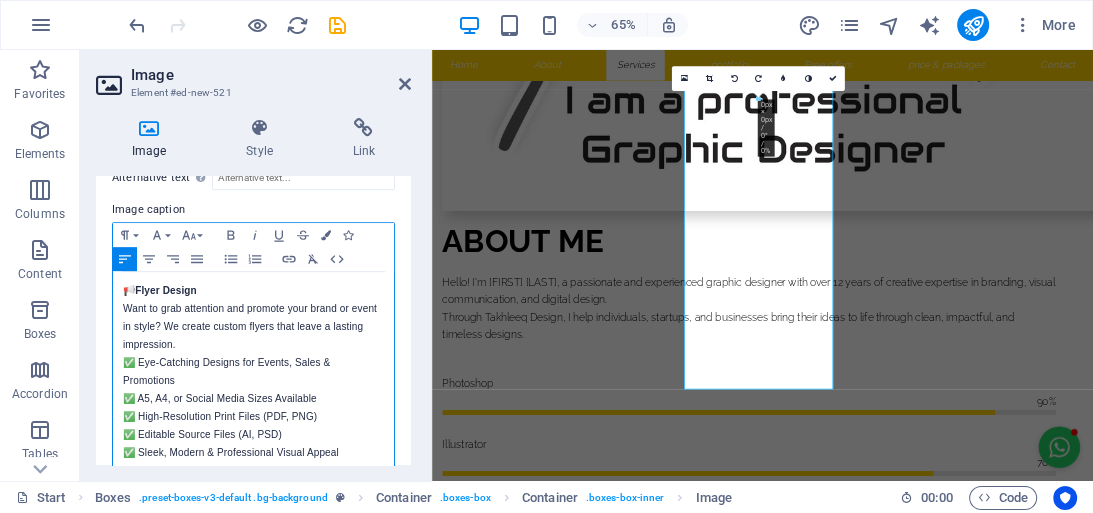click on "Flyer Design" at bounding box center (166, 290) 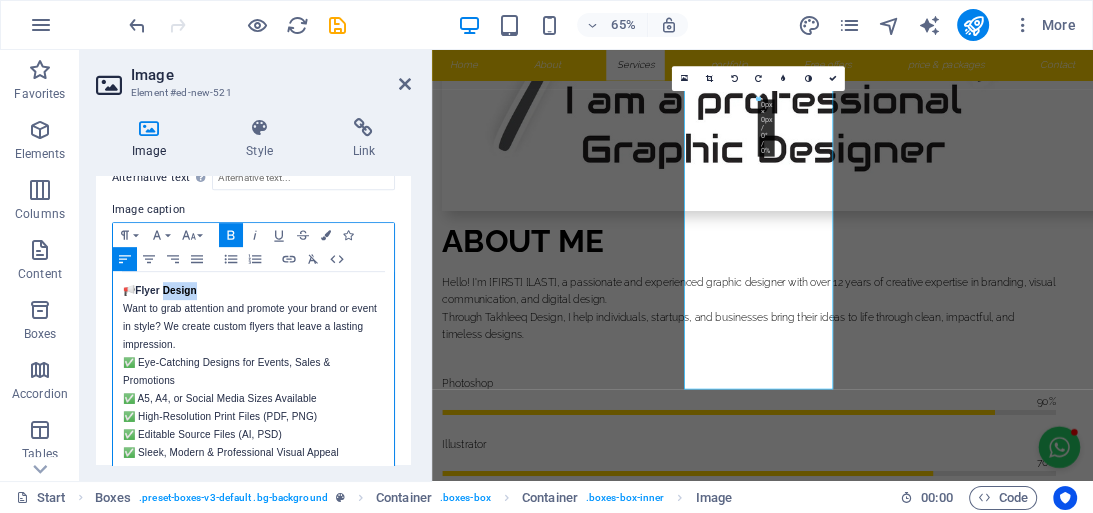 click on "Flyer Design" at bounding box center [166, 290] 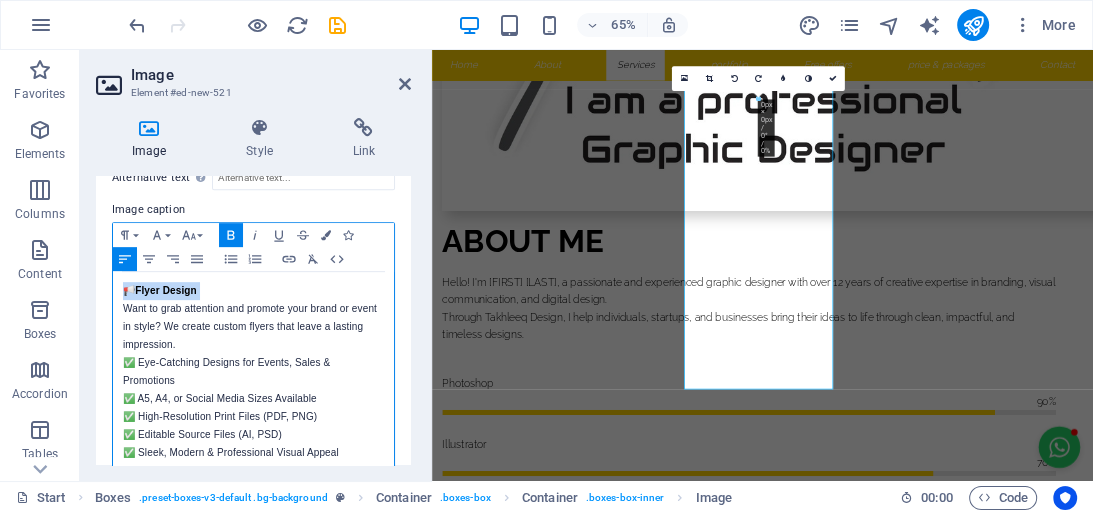 click on "Flyer Design" at bounding box center (166, 290) 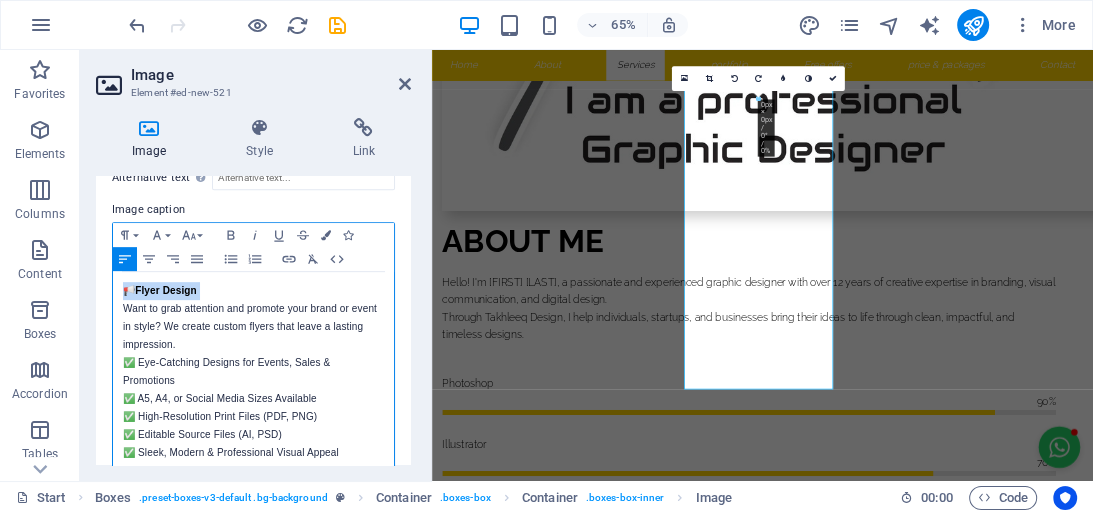 click on "Want to grab attention and promote your brand or event in style? We create custom flyers that leave a lasting impression." at bounding box center [253, 327] 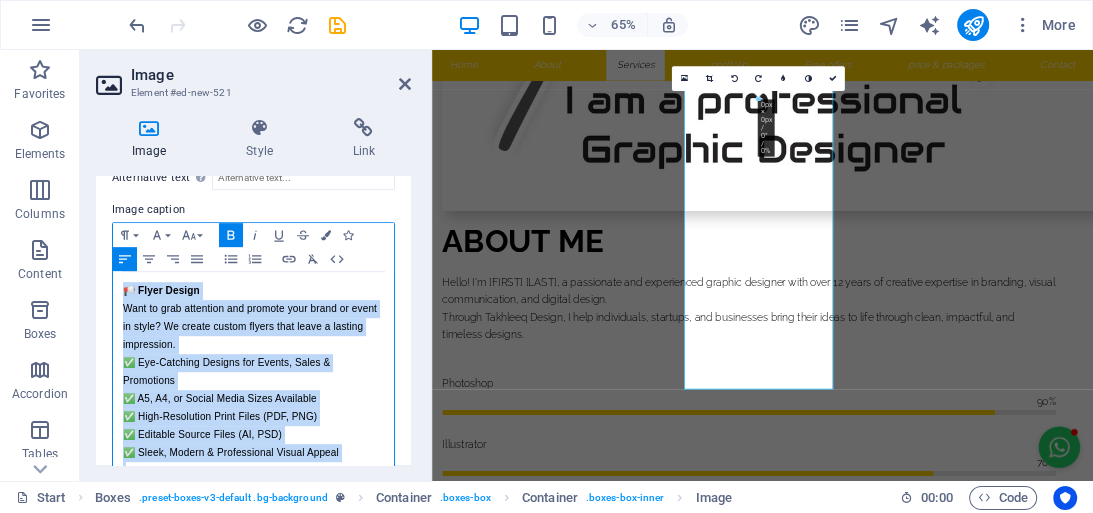 click on "Want to grab attention and promote your brand or event in style? We create custom flyers that leave a lasting impression." at bounding box center (253, 327) 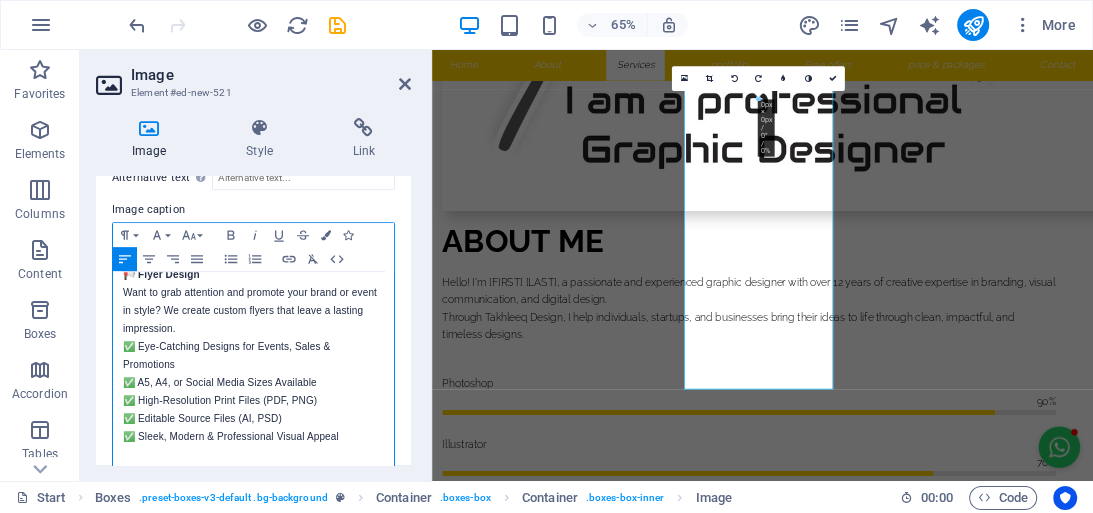 scroll, scrollTop: 18, scrollLeft: 0, axis: vertical 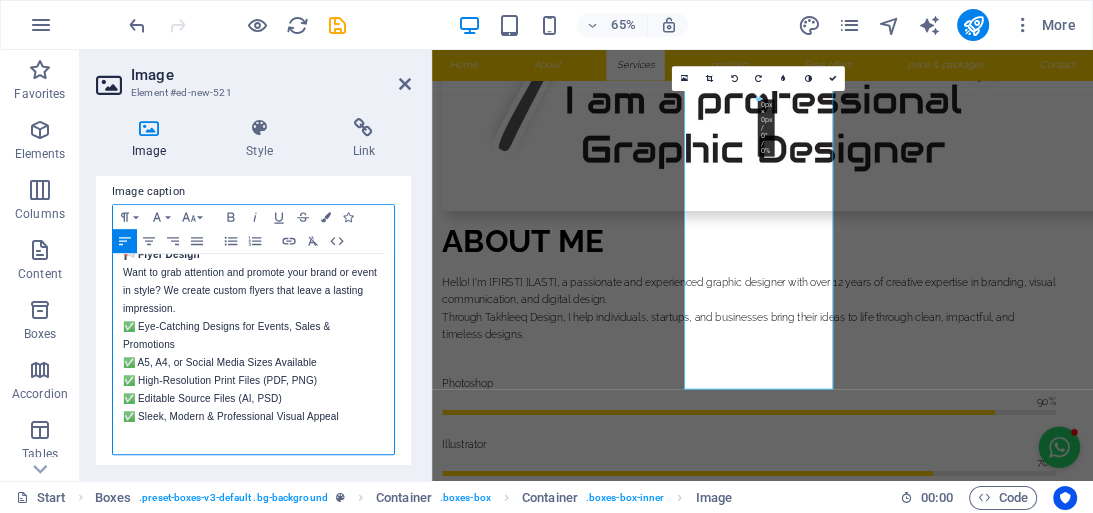 click at bounding box center (253, 435) 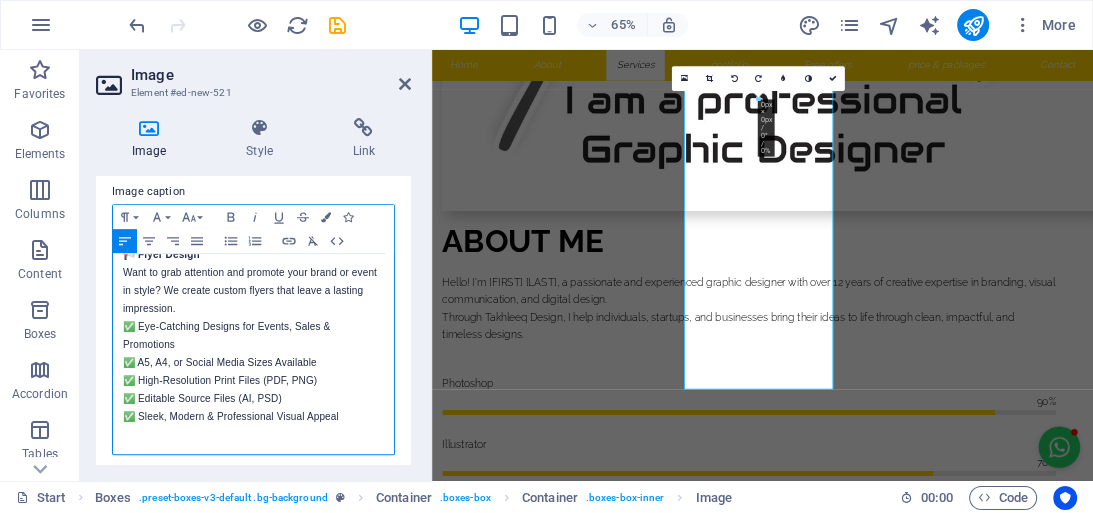 scroll, scrollTop: 2074, scrollLeft: 0, axis: vertical 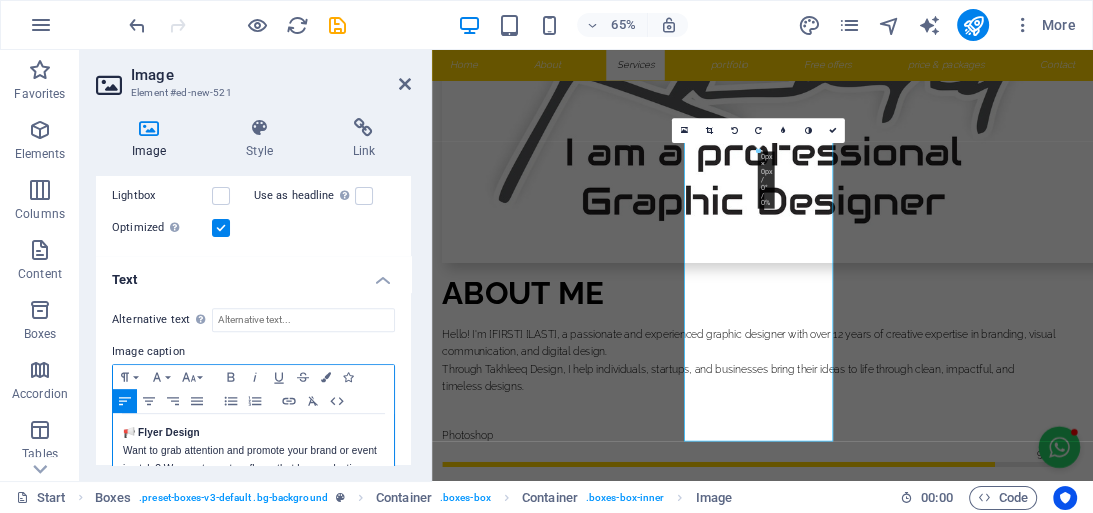 click on "📢 Flyer Design" at bounding box center [161, 432] 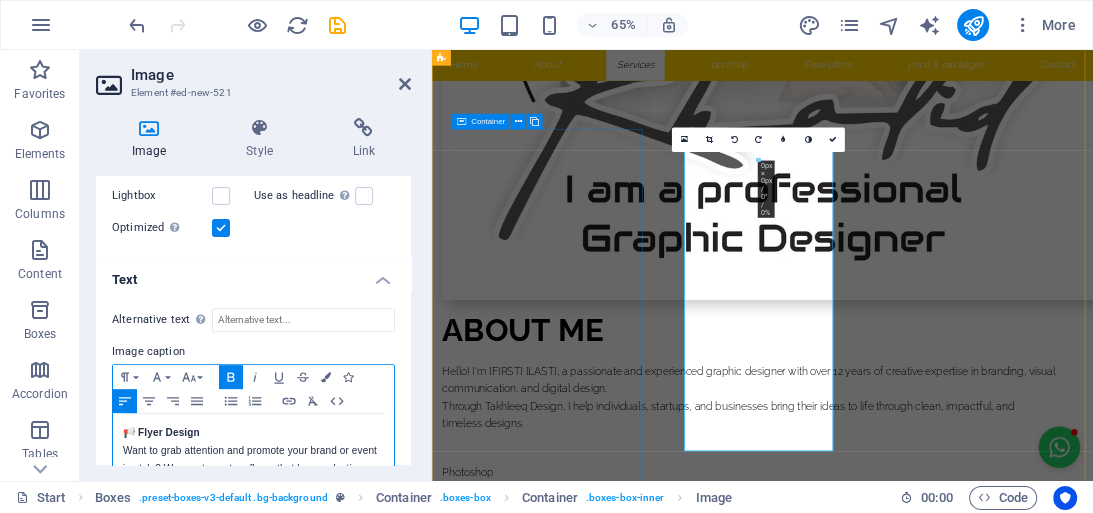 scroll, scrollTop: 1914, scrollLeft: 0, axis: vertical 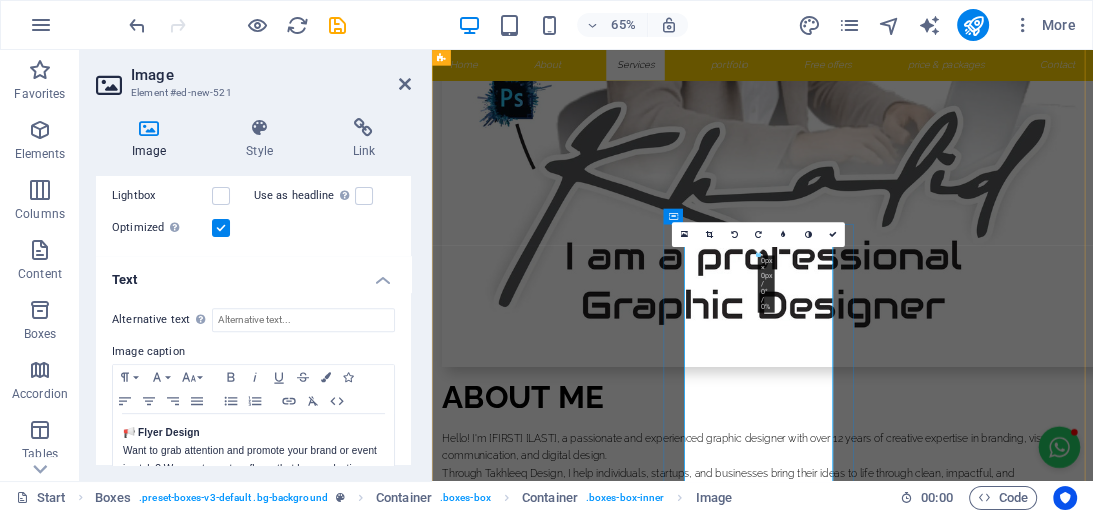 click on "📢 Flyer Design Want to grab attention and promote your brand or event in style? We create custom flyers that leave a lasting impression. ✅ Eye-Catching Designs for Events, Sales & Promotions ✅ A5, A4, or Social Media Sizes Available ✅ High-Resolution Print Files (PDF, PNG) ✅ Editable Source Files (AI, PSD) ✅ Sleek, Modern & Professional Visual Appeal" at bounding box center [594, 7208] 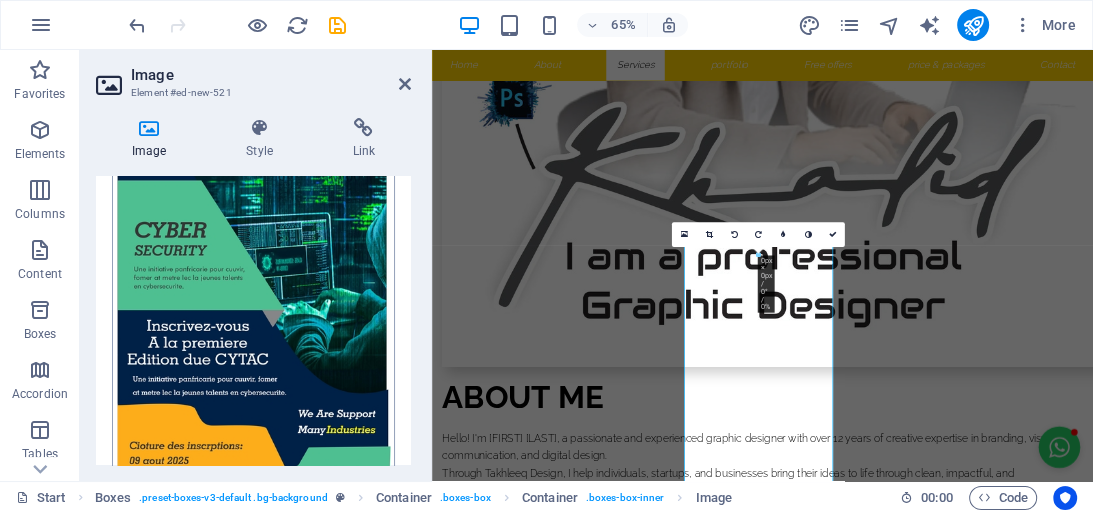 scroll, scrollTop: 93, scrollLeft: 0, axis: vertical 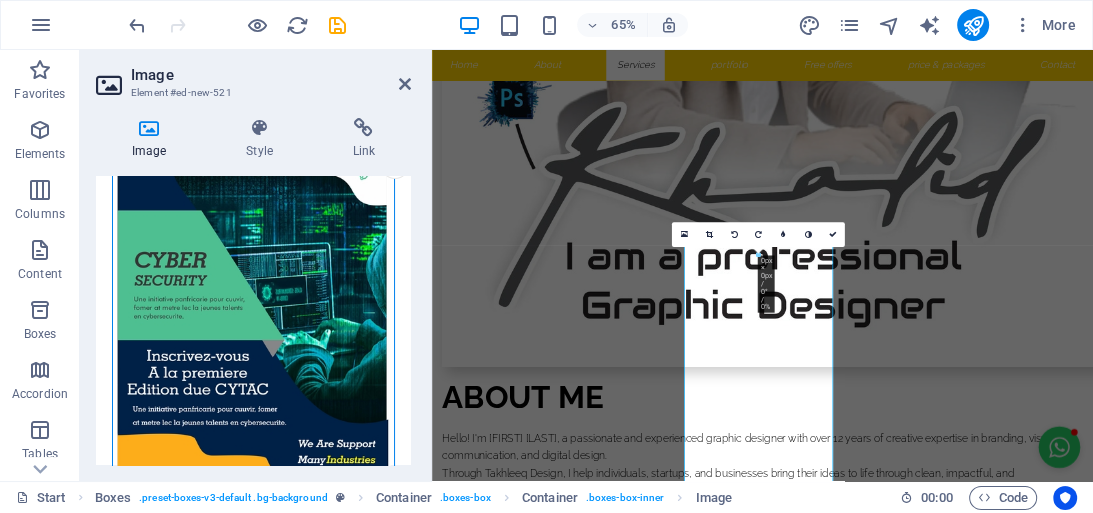 click on "Drag files here, click to choose files or select files from Files or our free stock photos & videos" at bounding box center [253, 330] 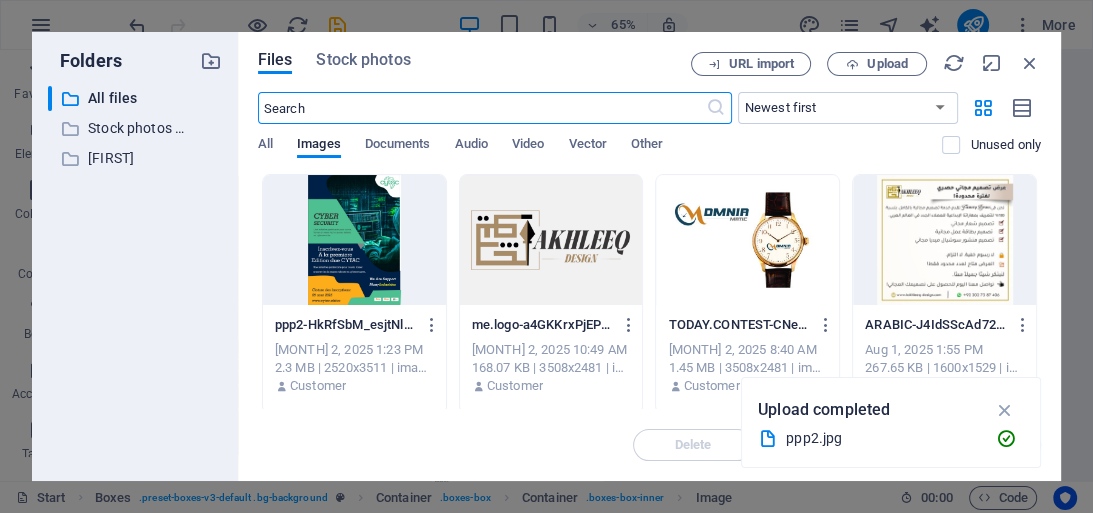 scroll, scrollTop: 3558, scrollLeft: 0, axis: vertical 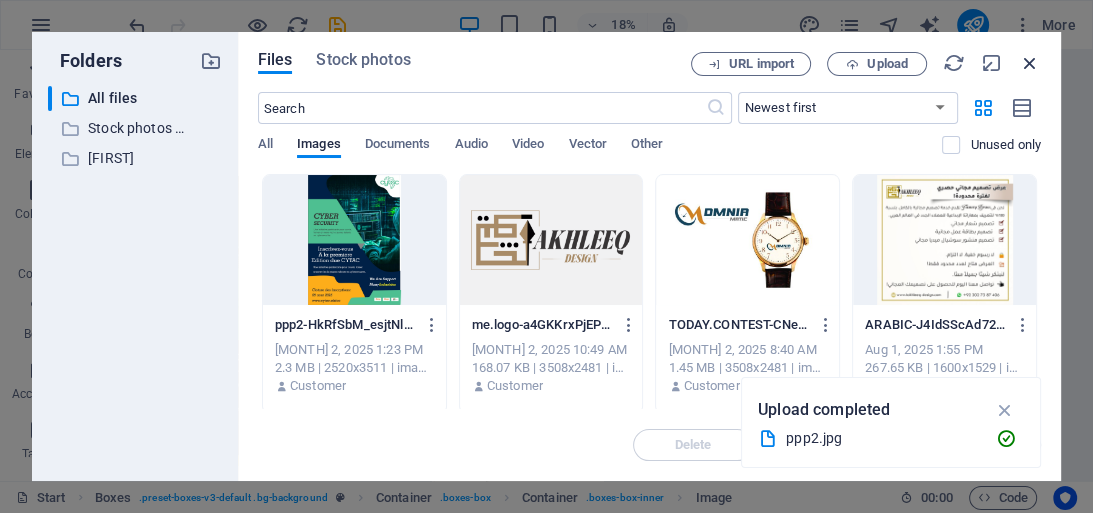 click at bounding box center (1030, 63) 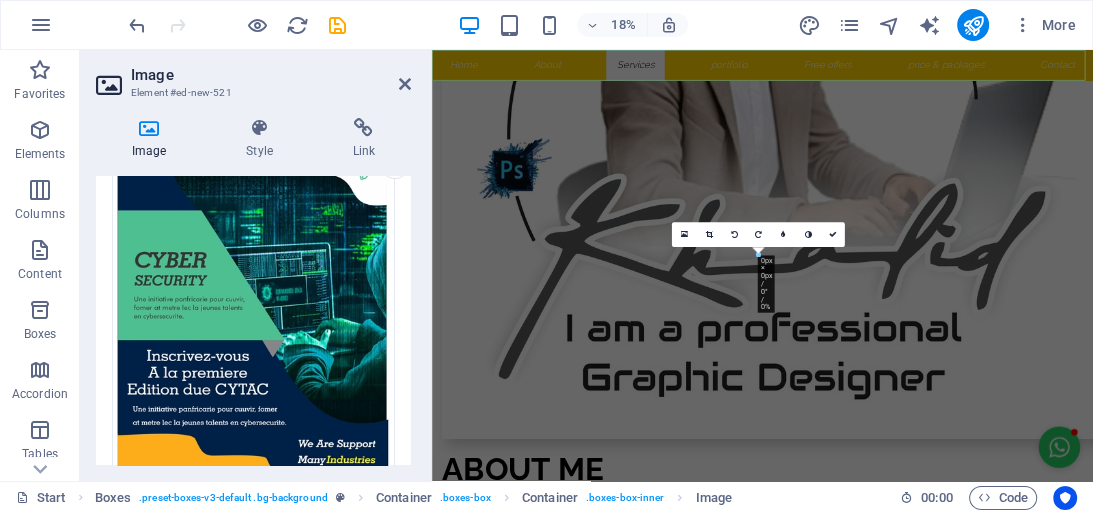 scroll, scrollTop: 1914, scrollLeft: 0, axis: vertical 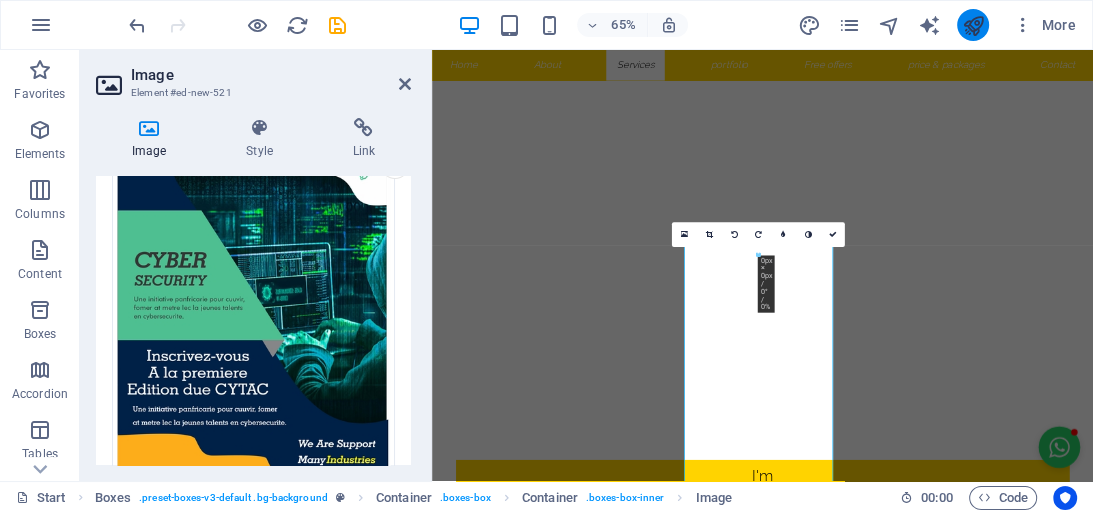 click at bounding box center (972, 25) 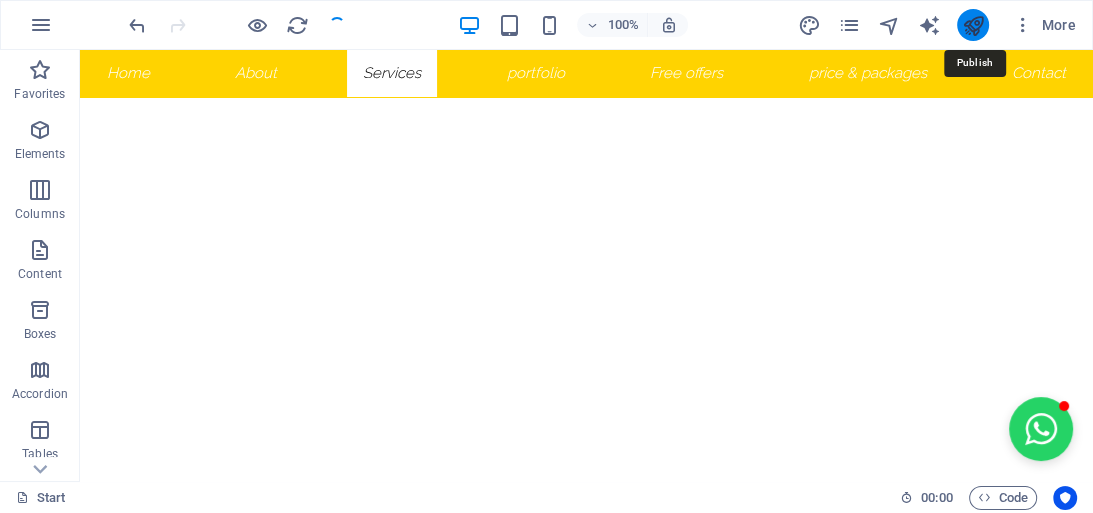 scroll, scrollTop: 1840, scrollLeft: 0, axis: vertical 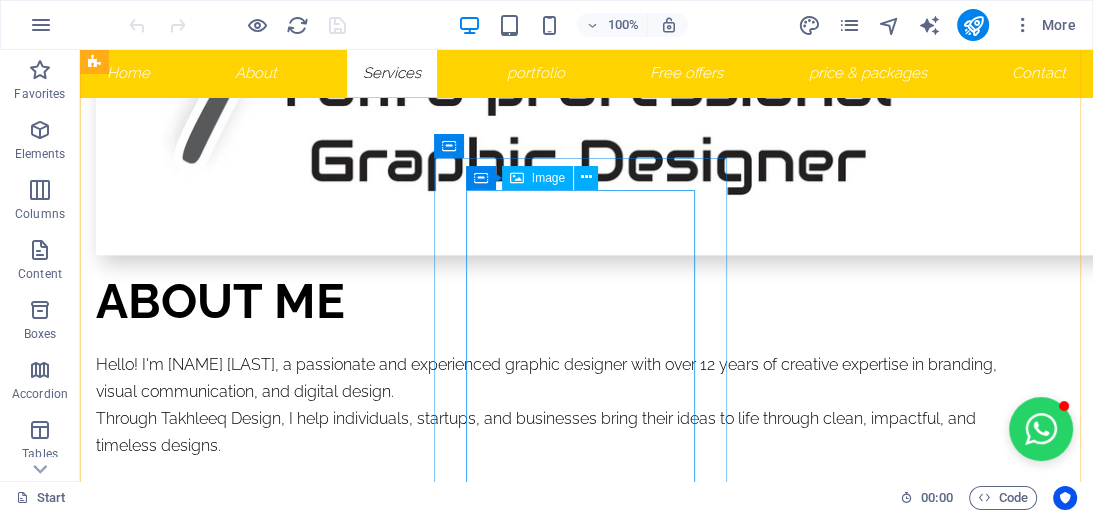 click on "📢 Flyer Design Want to grab attention and promote your brand or event in style? We create custom flyers that leave a lasting impression. ✅ Eye-Catching Designs for Events, Sales & Promotions ✅ A5, A4, or Social Media Sizes Available ✅ High-Resolution Print Files (PDF, PNG) ✅ Editable Source Files (AI, PSD) ✅ Sleek, Modern & Professional Visual Appeal" at bounding box center (242, 6911) 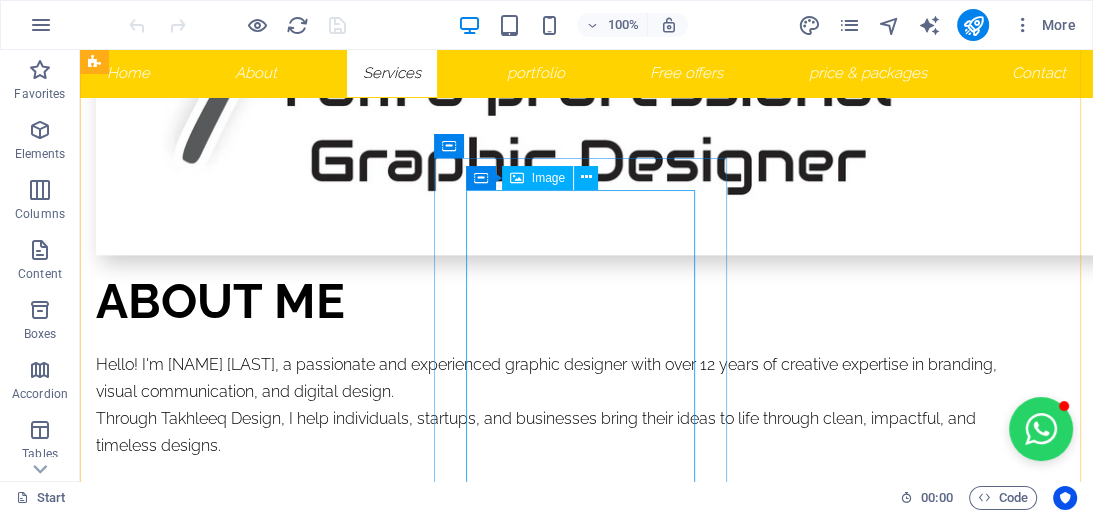 click on "📢 Flyer Design Want to grab attention and promote your brand or event in style? We create custom flyers that leave a lasting impression. ✅ Eye-Catching Designs for Events, Sales & Promotions ✅ A5, A4, or Social Media Sizes Available ✅ High-Resolution Print Files (PDF, PNG) ✅ Editable Source Files (AI, PSD) ✅ Sleek, Modern & Professional Visual Appeal" at bounding box center (242, 6911) 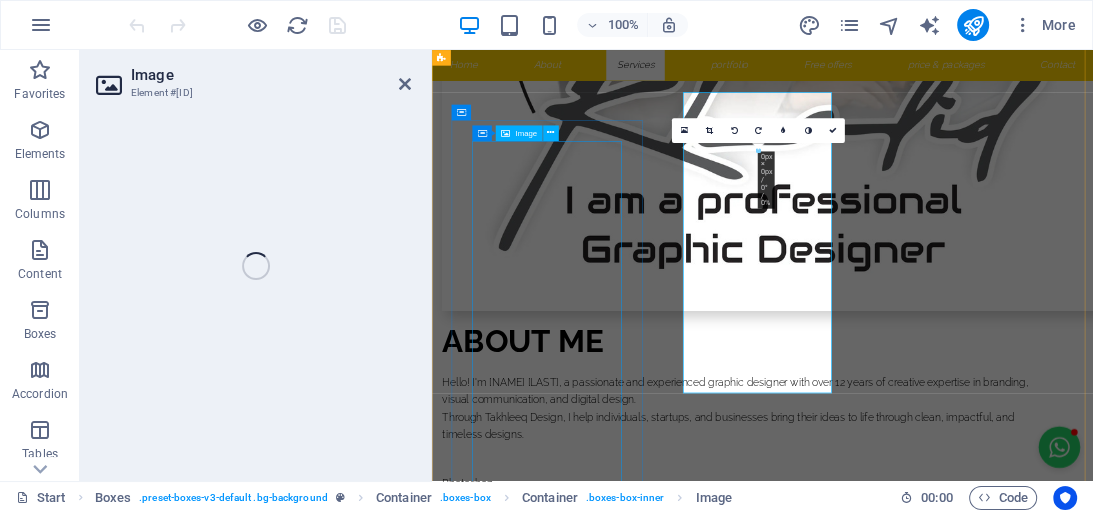 scroll, scrollTop: 2074, scrollLeft: 0, axis: vertical 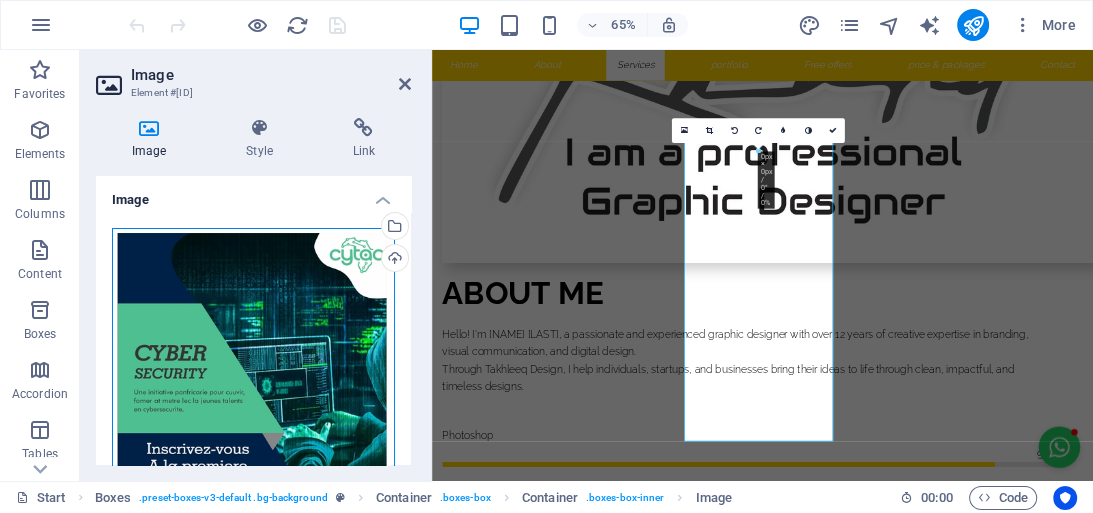 click on "Drag files here, click to choose files or select files from Files or our free stock photos & videos" at bounding box center (253, 423) 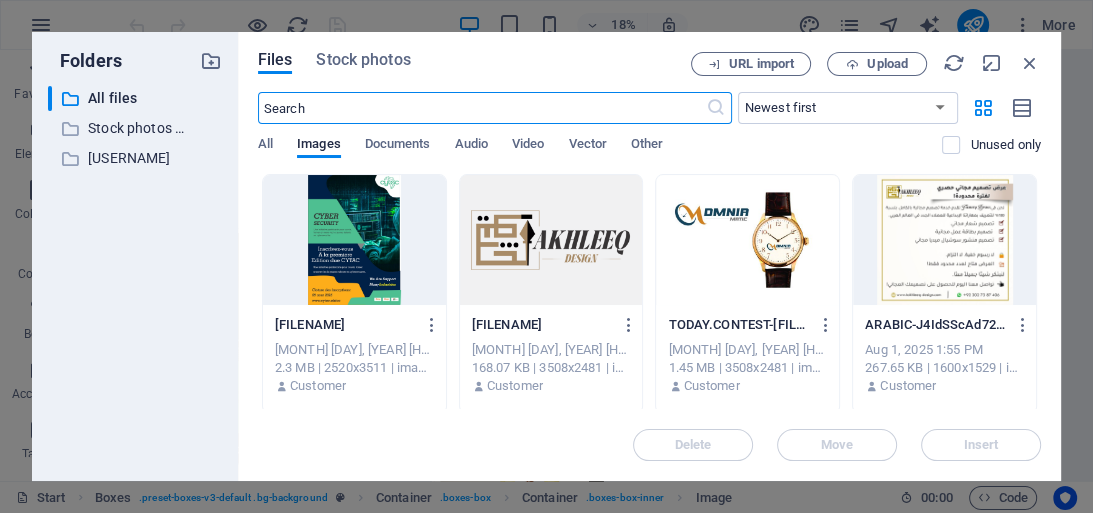 scroll, scrollTop: 3693, scrollLeft: 0, axis: vertical 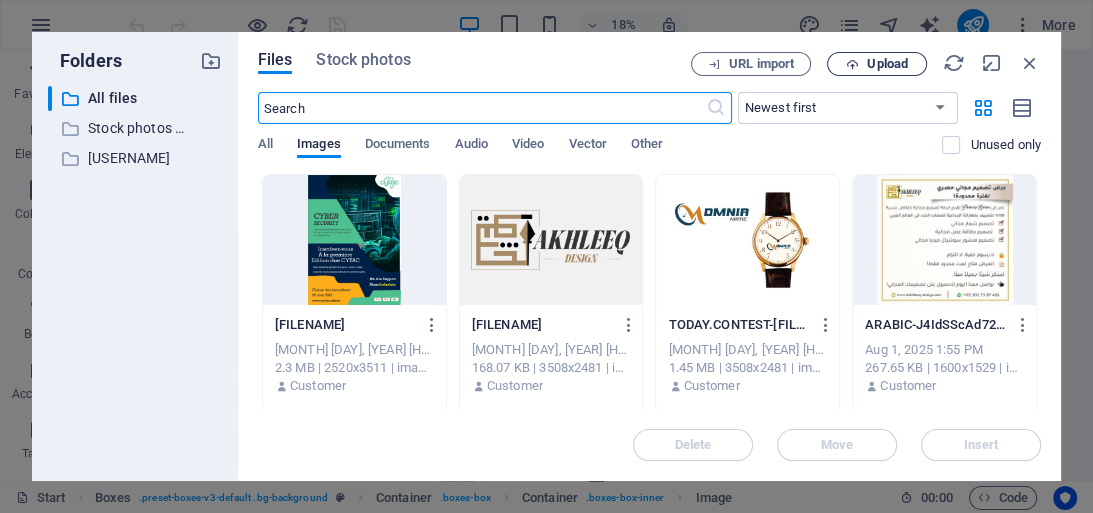 click on "Upload" at bounding box center [877, 64] 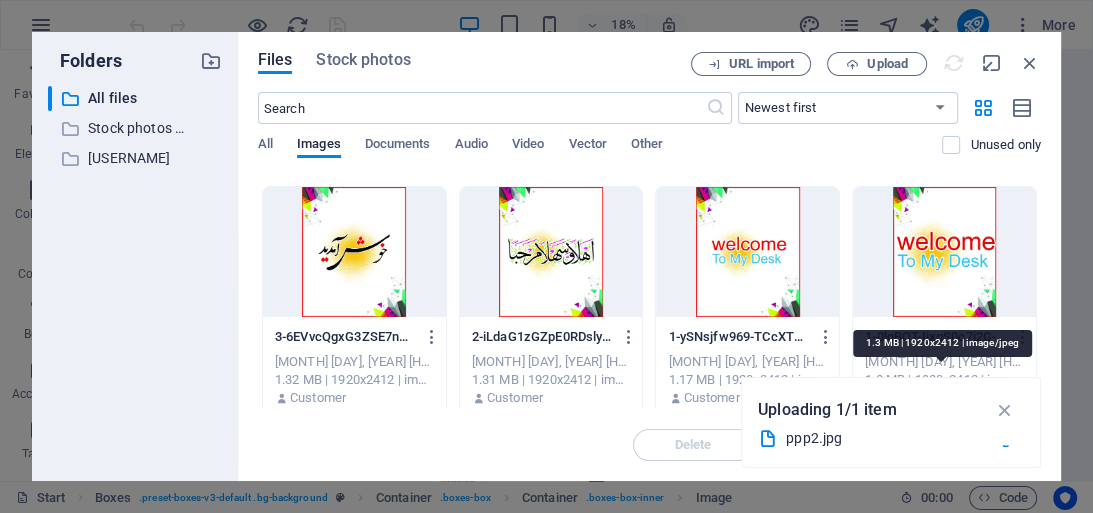 scroll, scrollTop: 320, scrollLeft: 0, axis: vertical 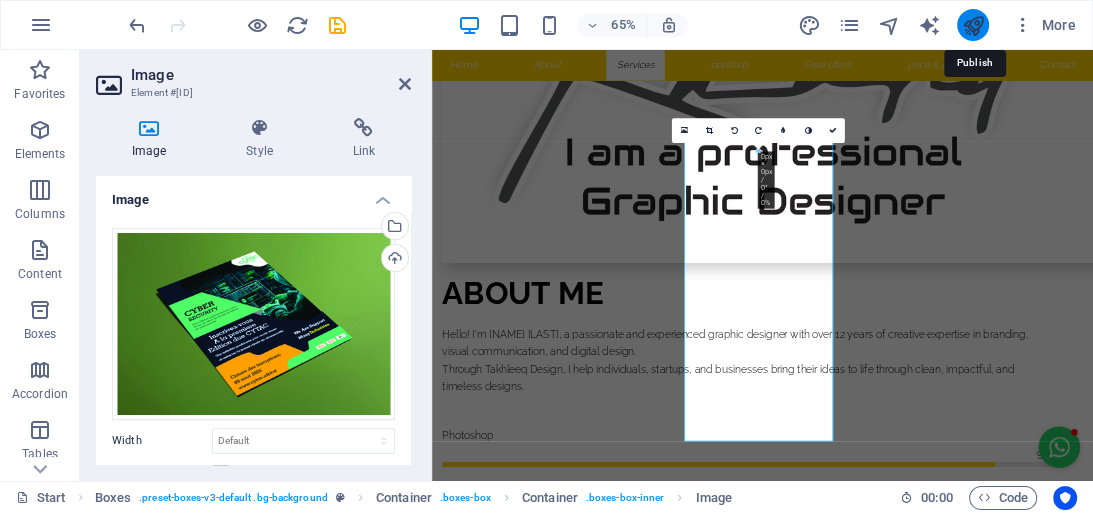 click at bounding box center [972, 25] 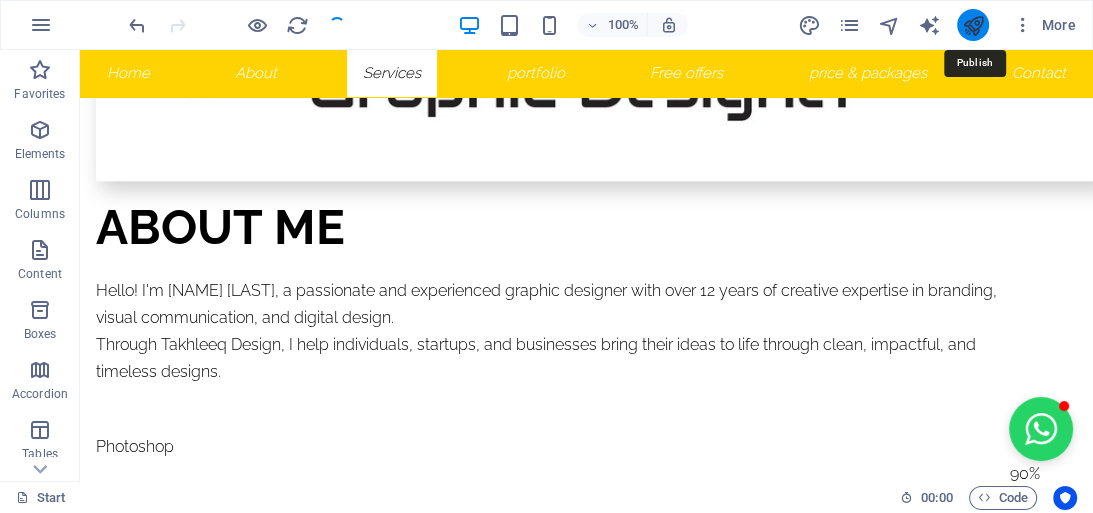 scroll, scrollTop: 2000, scrollLeft: 0, axis: vertical 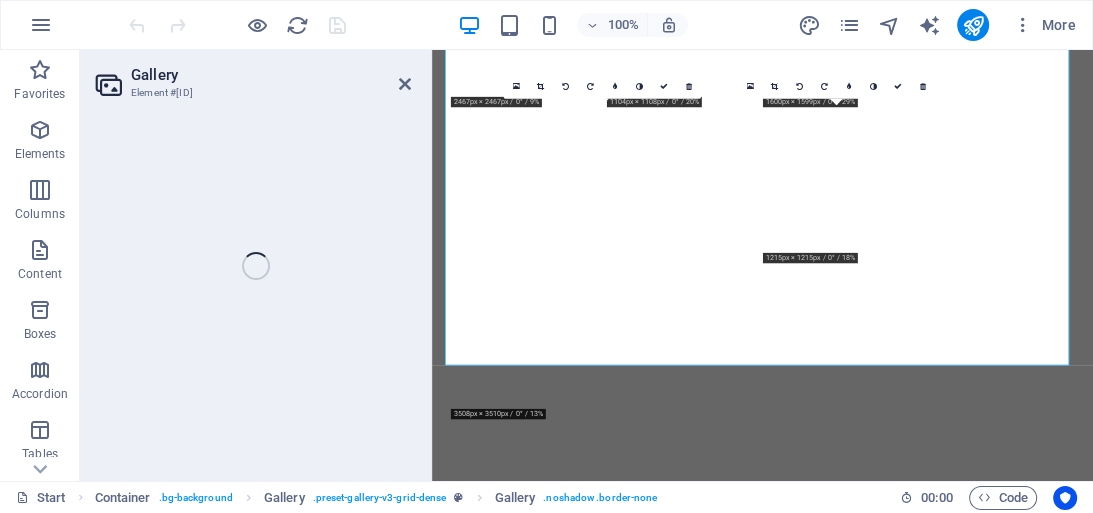 select on "4" 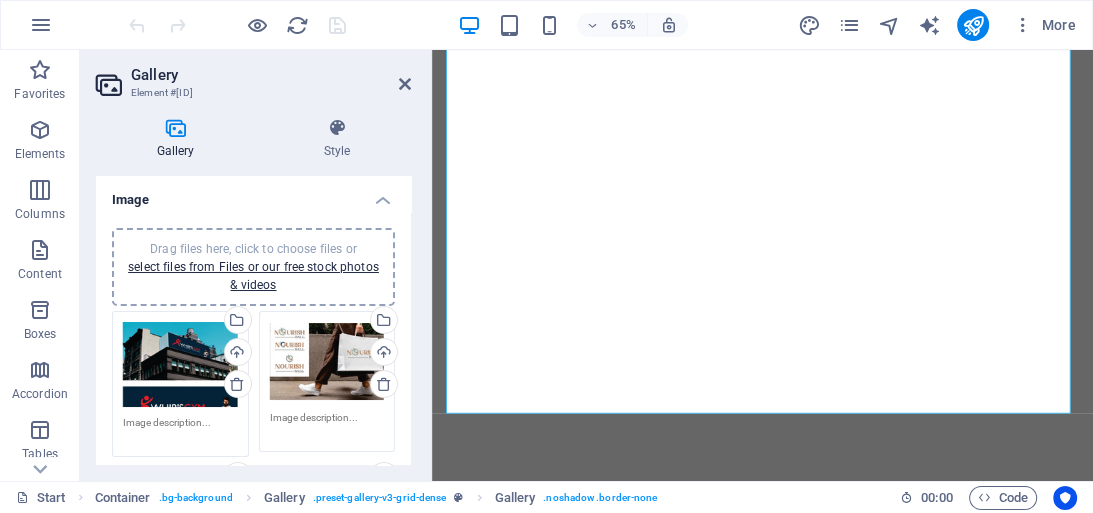 click on "Drag files here, click to choose files or select files from Files or our free stock photos & videos" at bounding box center [253, 267] 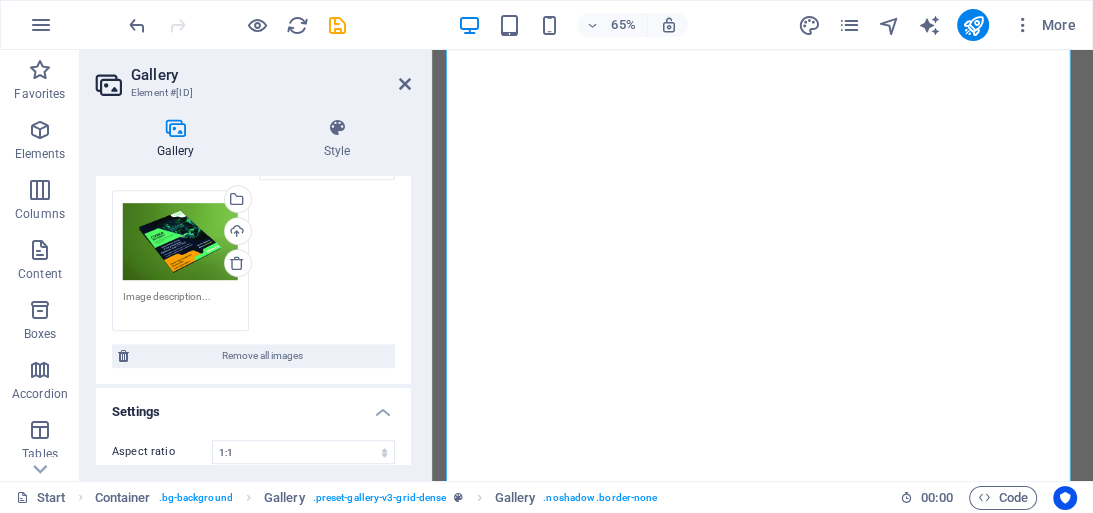scroll, scrollTop: 880, scrollLeft: 0, axis: vertical 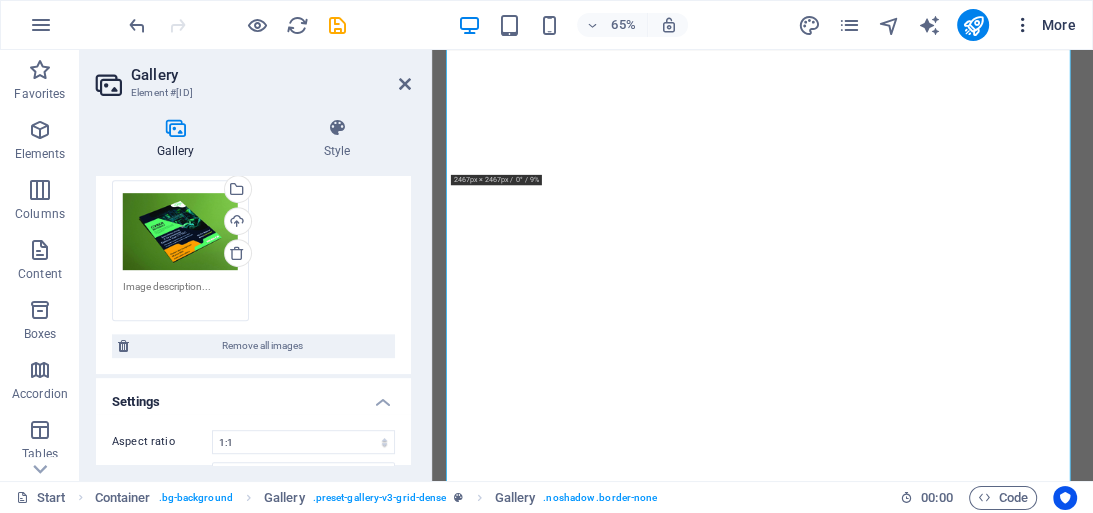 click at bounding box center [1023, 25] 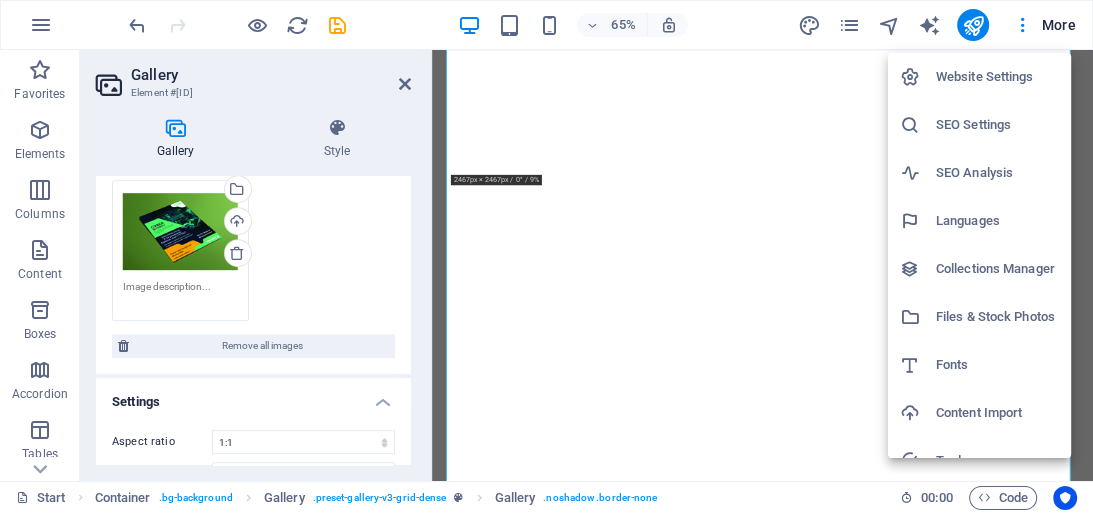 click at bounding box center (546, 256) 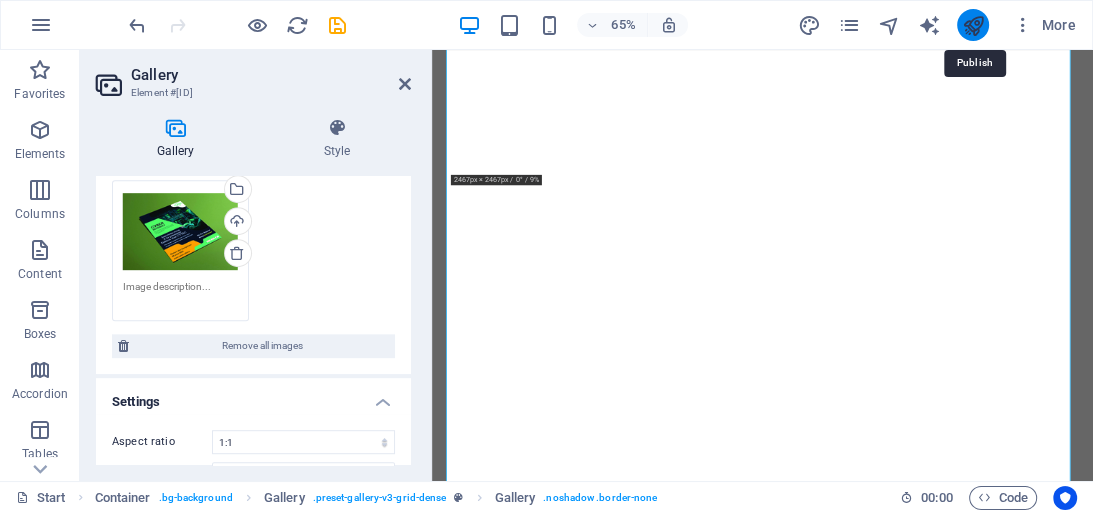 click at bounding box center [972, 25] 